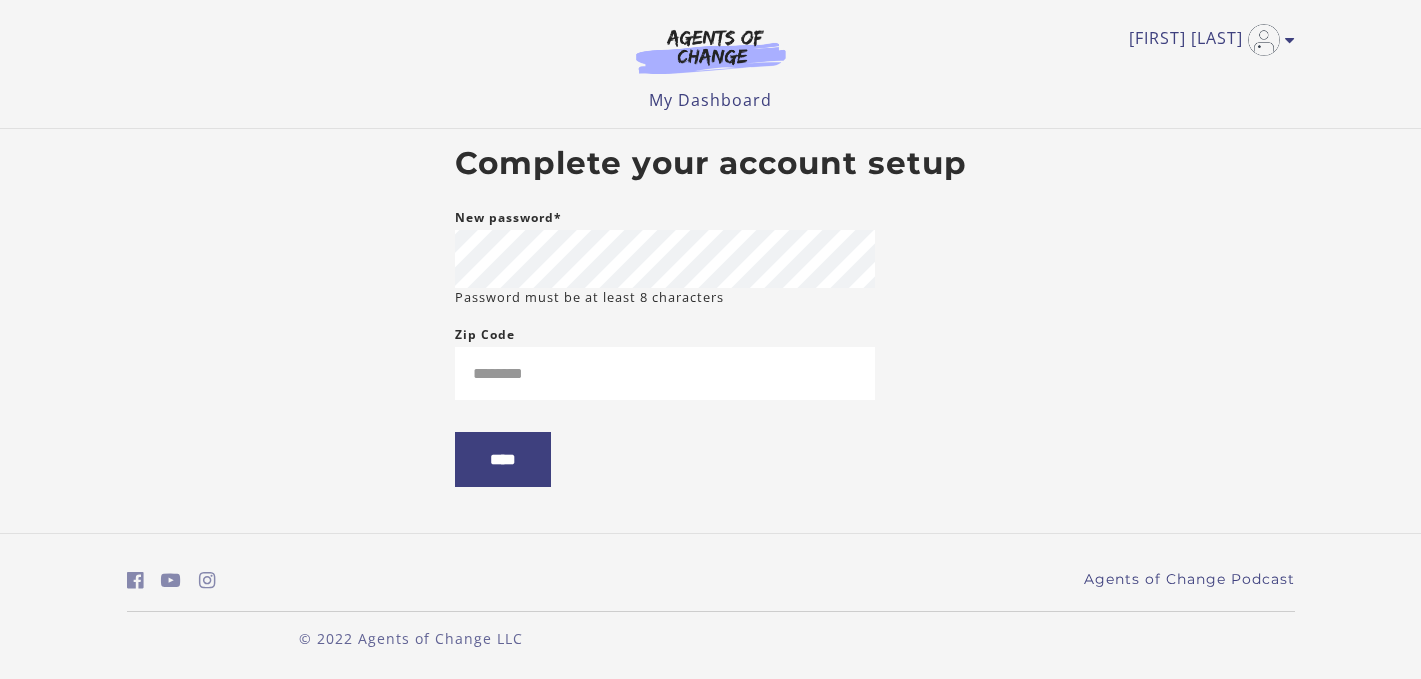 scroll, scrollTop: 0, scrollLeft: 0, axis: both 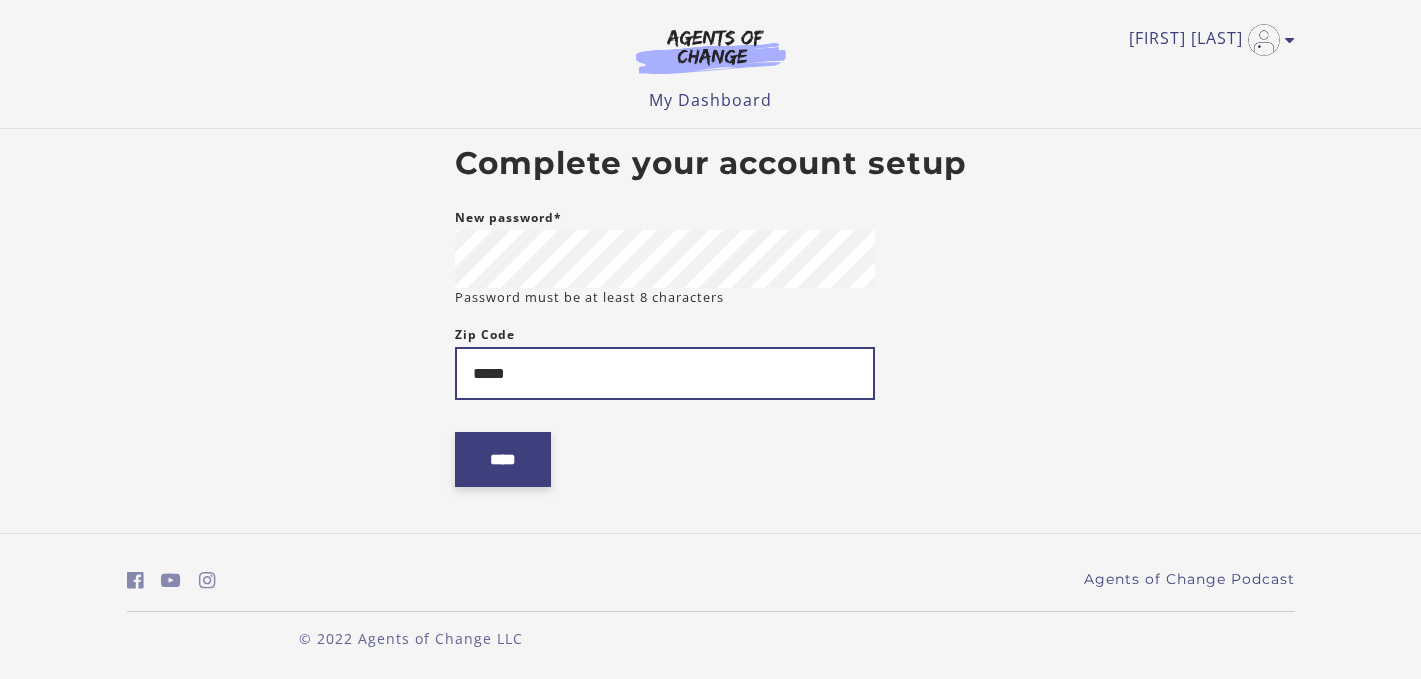 type on "*****" 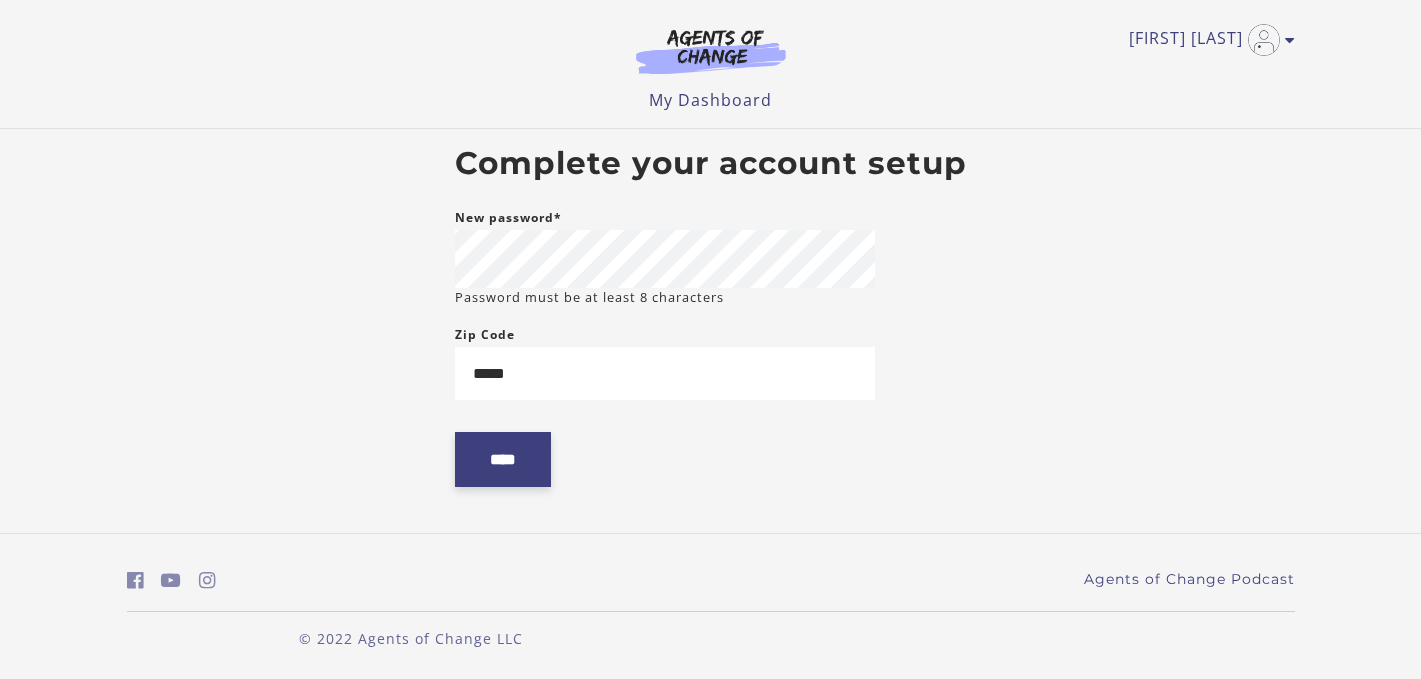 click on "****" at bounding box center [503, 459] 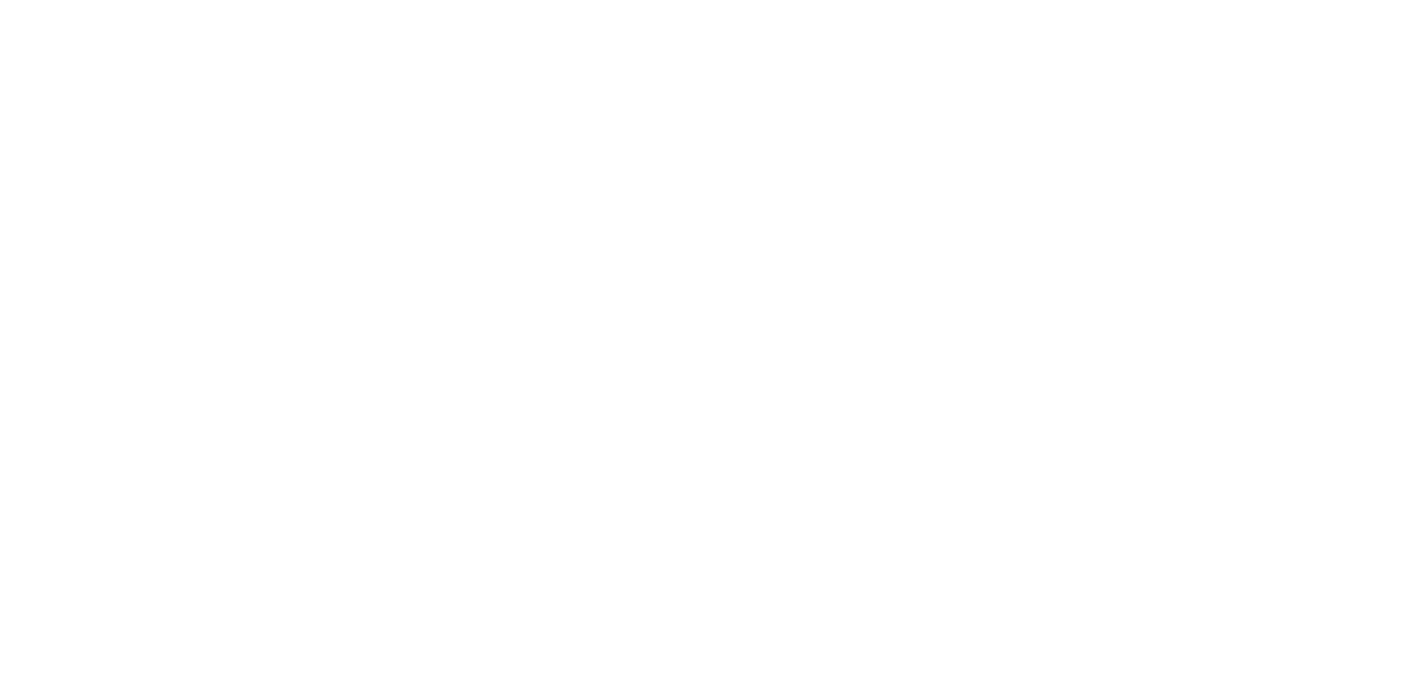 scroll, scrollTop: 0, scrollLeft: 0, axis: both 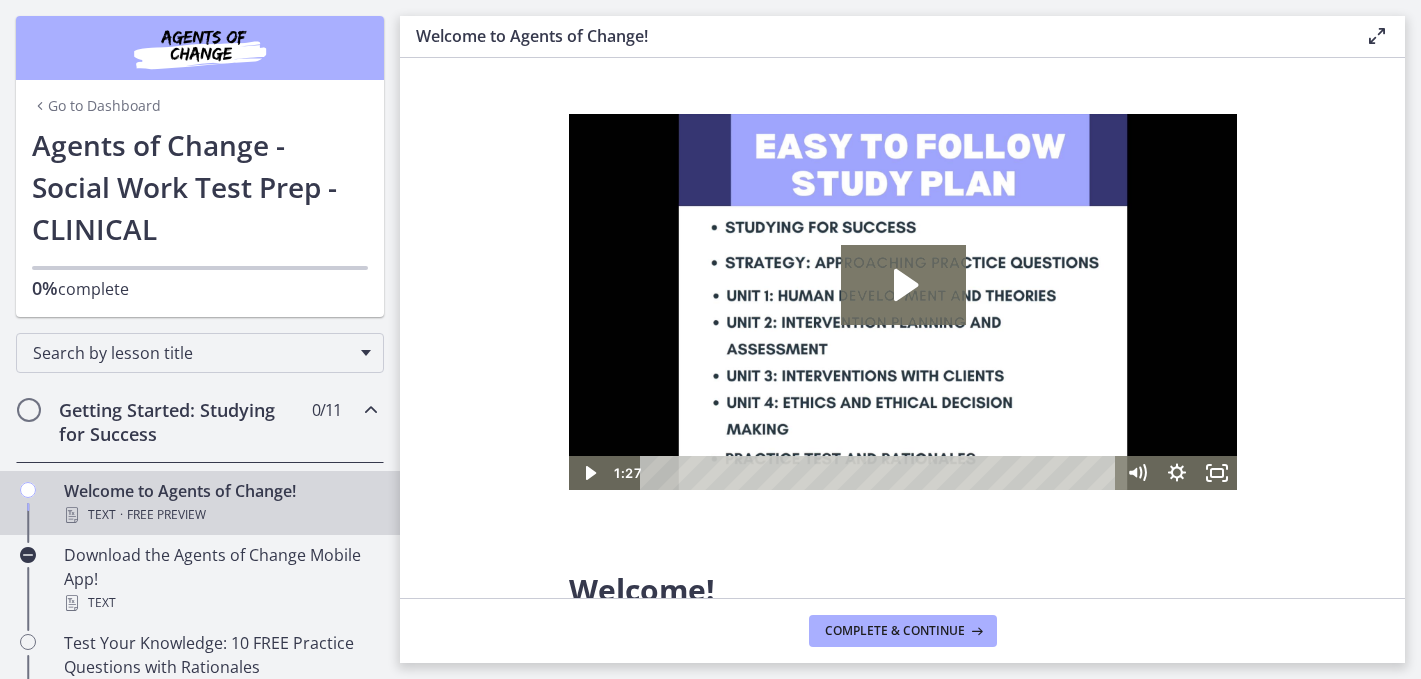 click on "Go to Dashboard
Go to Dashboard
Agents of Change - Social Work Test Prep - CLINICAL
0%  complete" at bounding box center (200, 158) 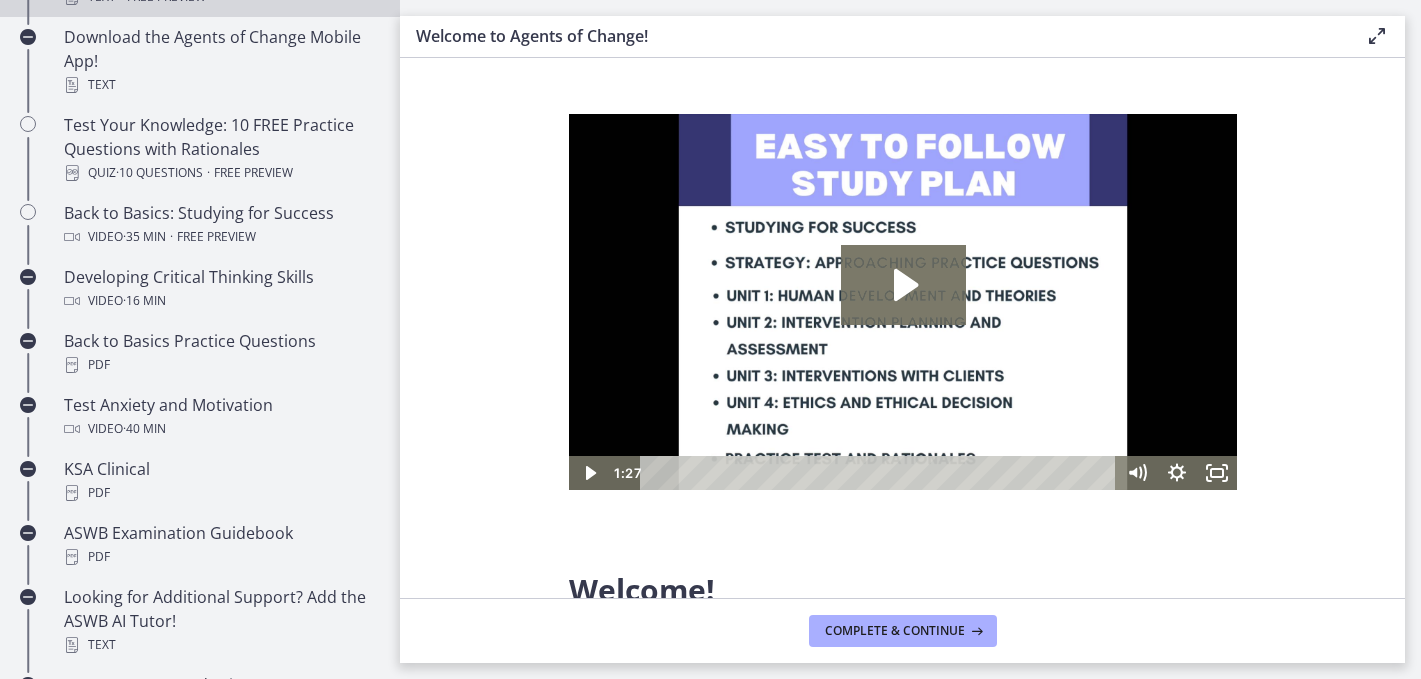scroll, scrollTop: 520, scrollLeft: 0, axis: vertical 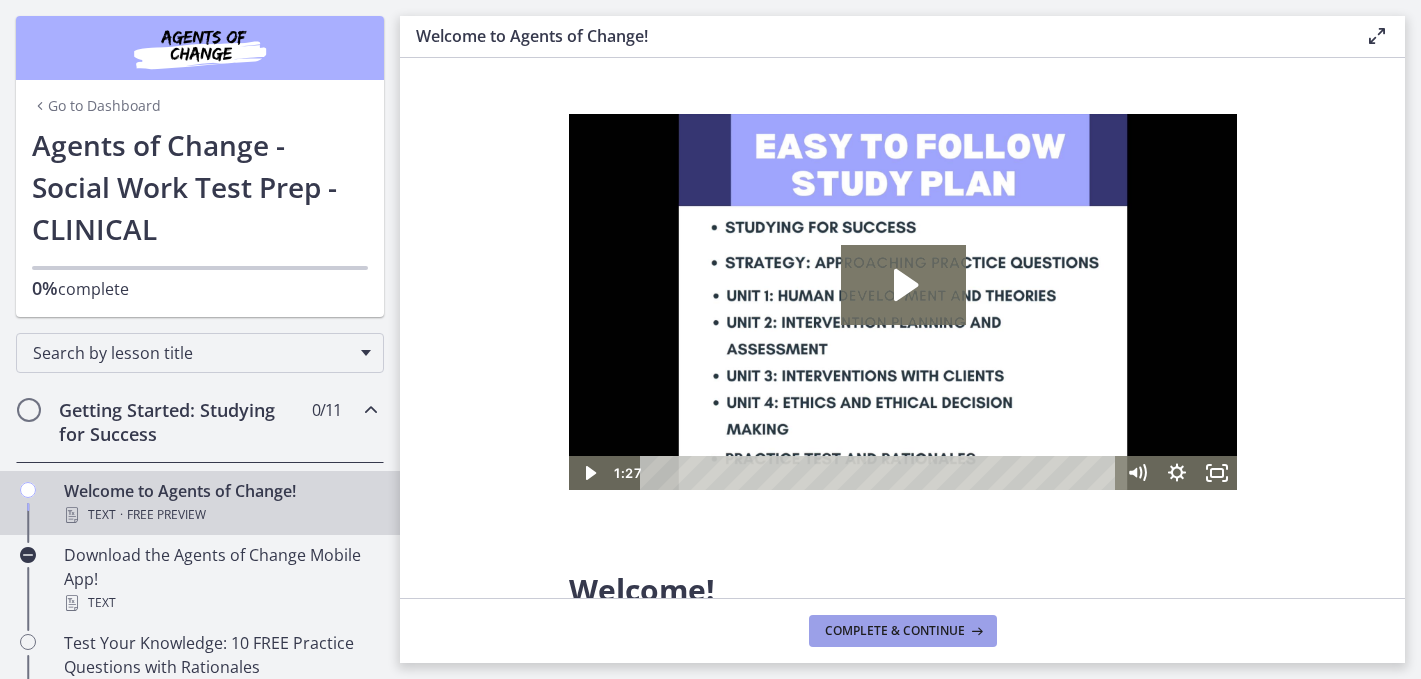 drag, startPoint x: 922, startPoint y: 624, endPoint x: 917, endPoint y: 510, distance: 114.1096 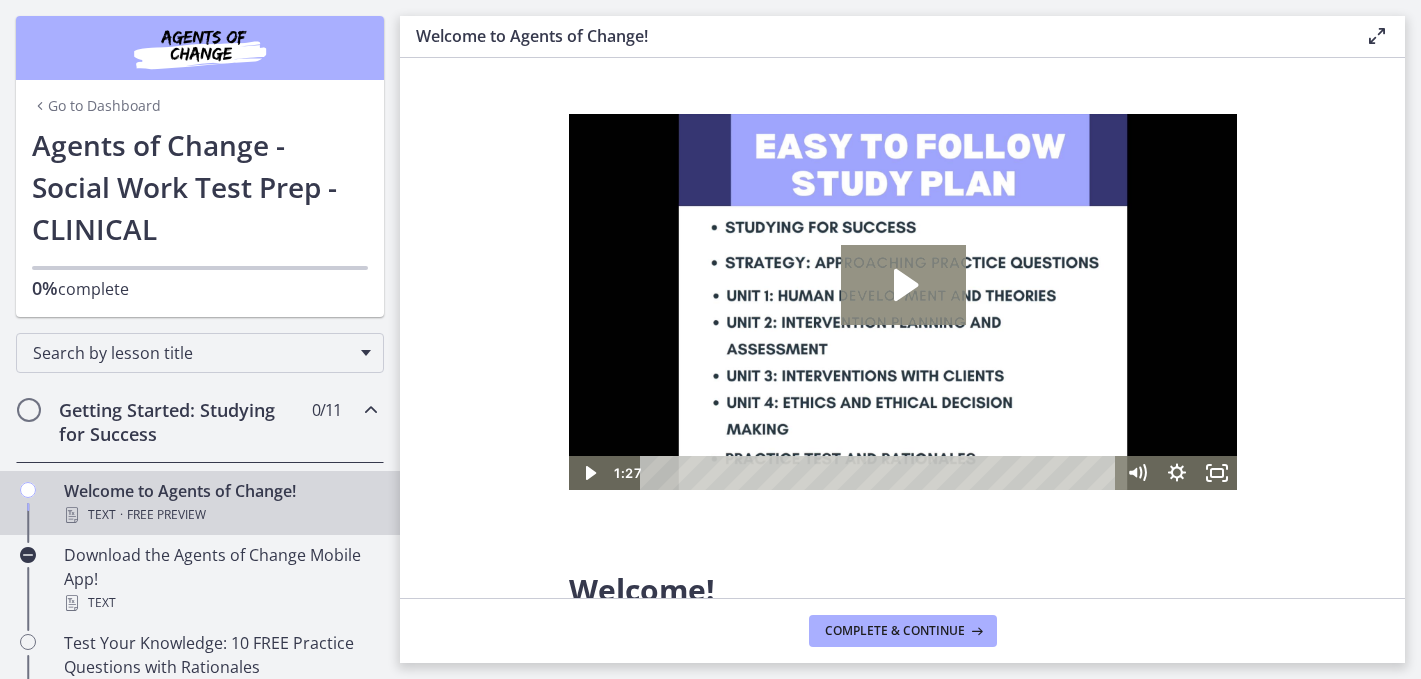 click 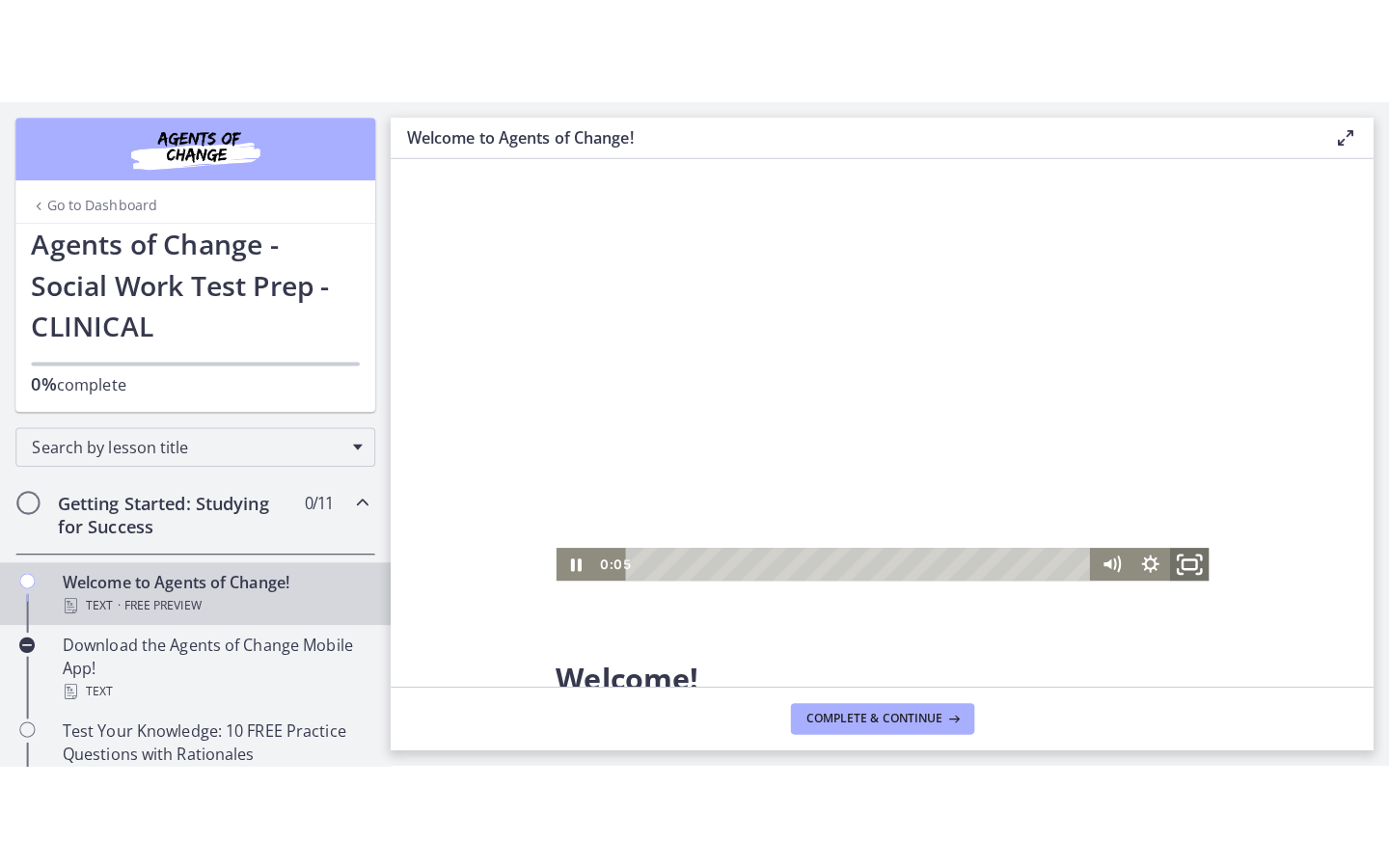click 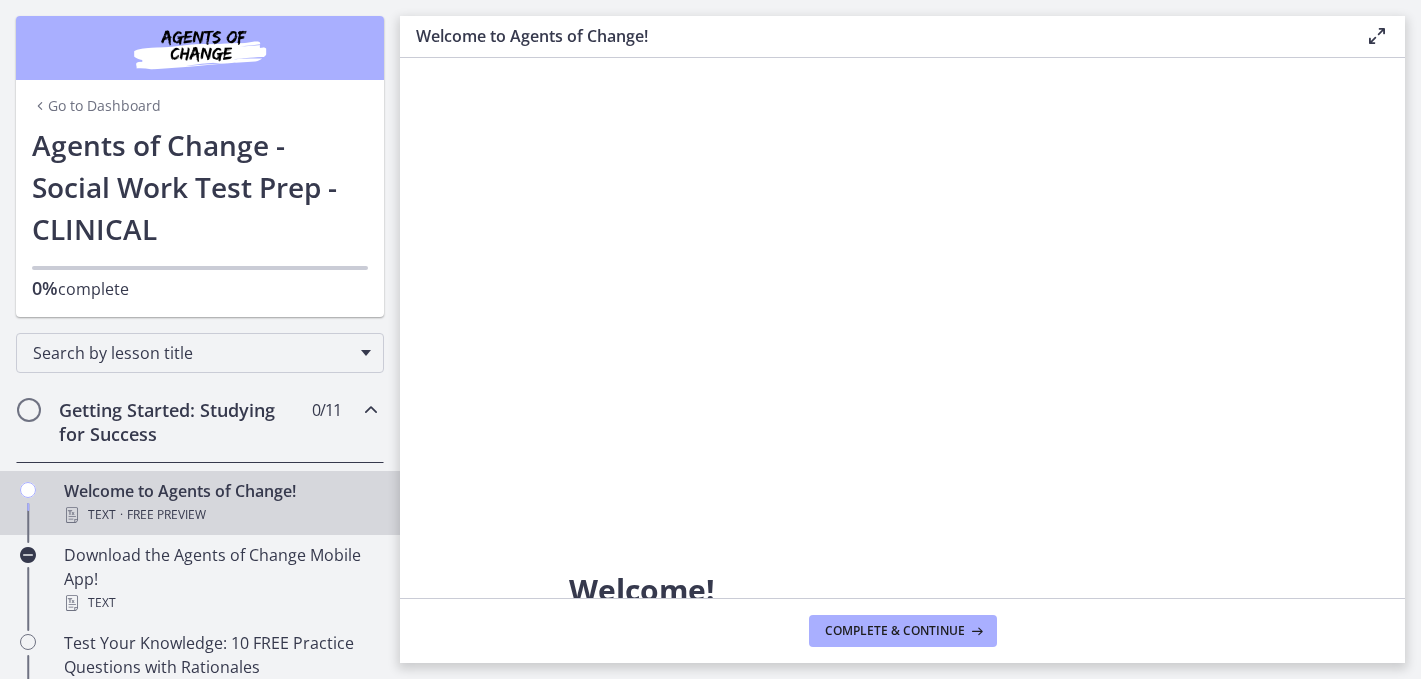 click on "Getting Started: Studying for Success
0  /  11
Completed" at bounding box center [200, 422] 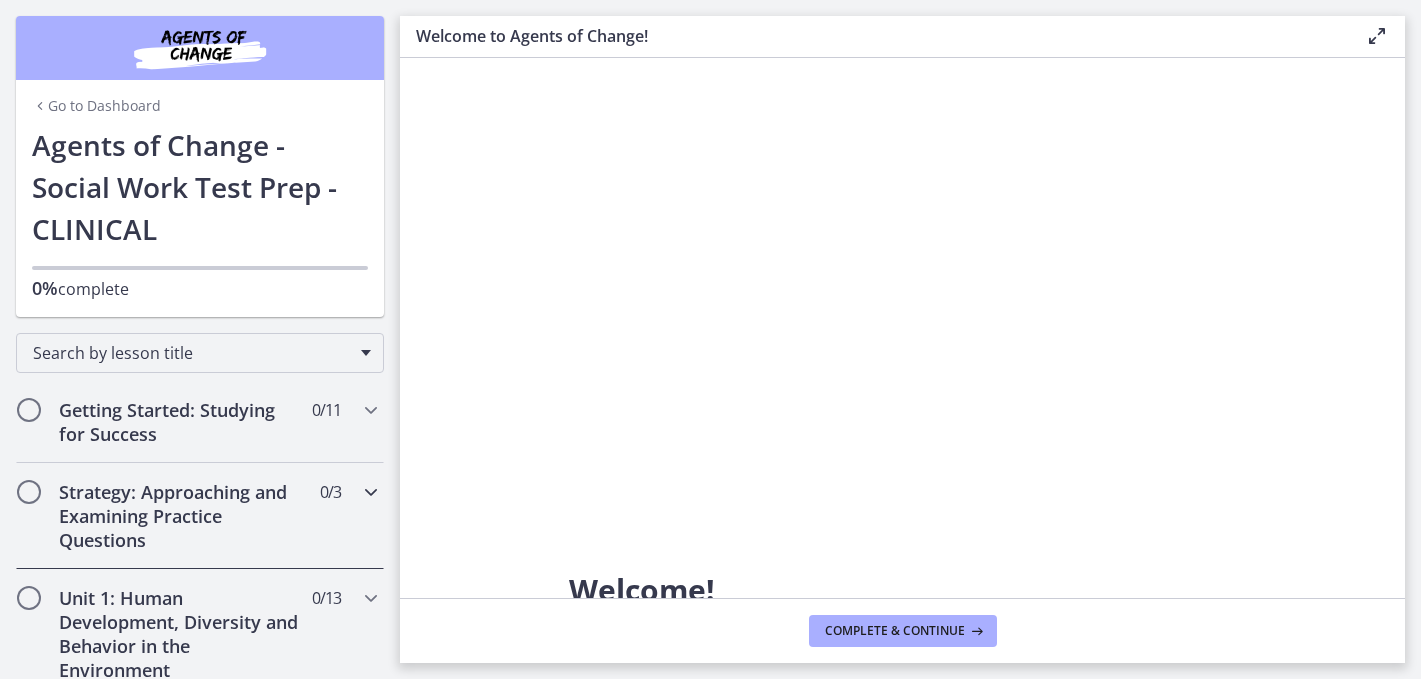 click on "Strategy: Approaching and Examining Practice Questions
0  /  3
Completed" at bounding box center [200, 516] 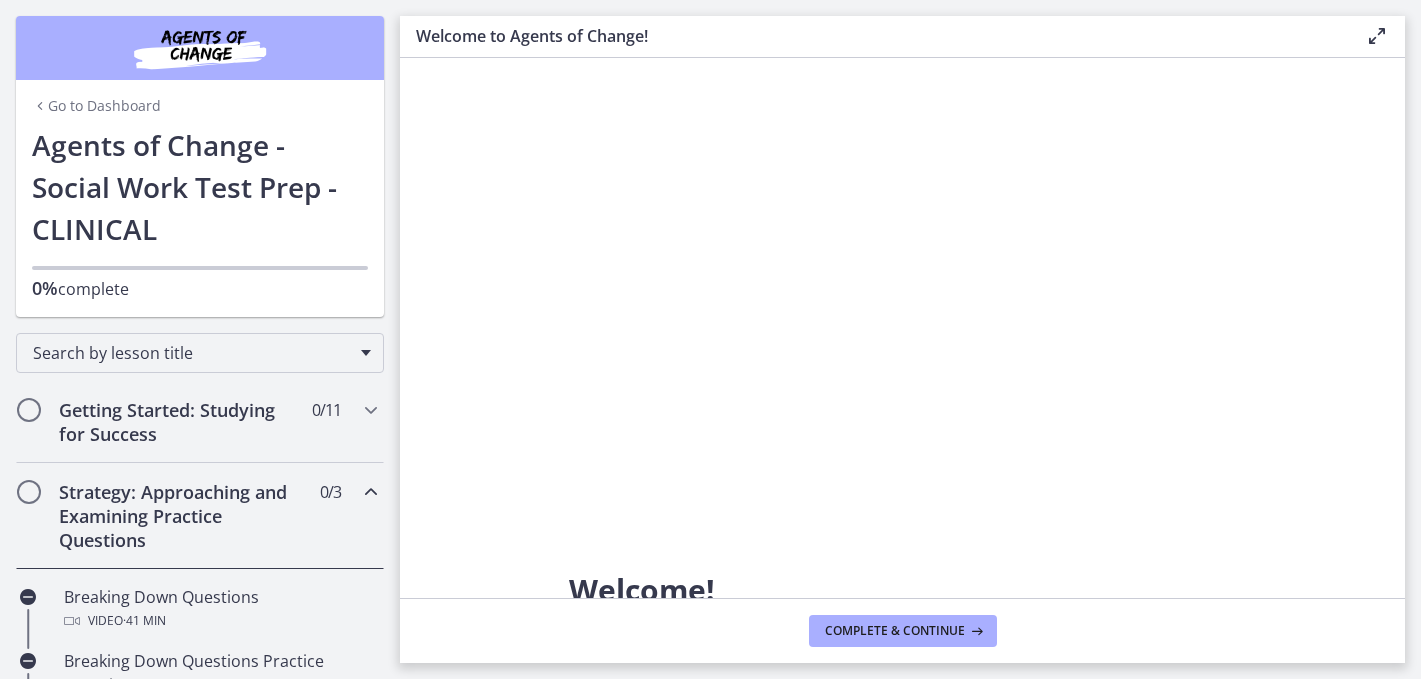 click on "Strategy: Approaching and Examining Practice Questions
0  /  3
Completed" at bounding box center (200, 516) 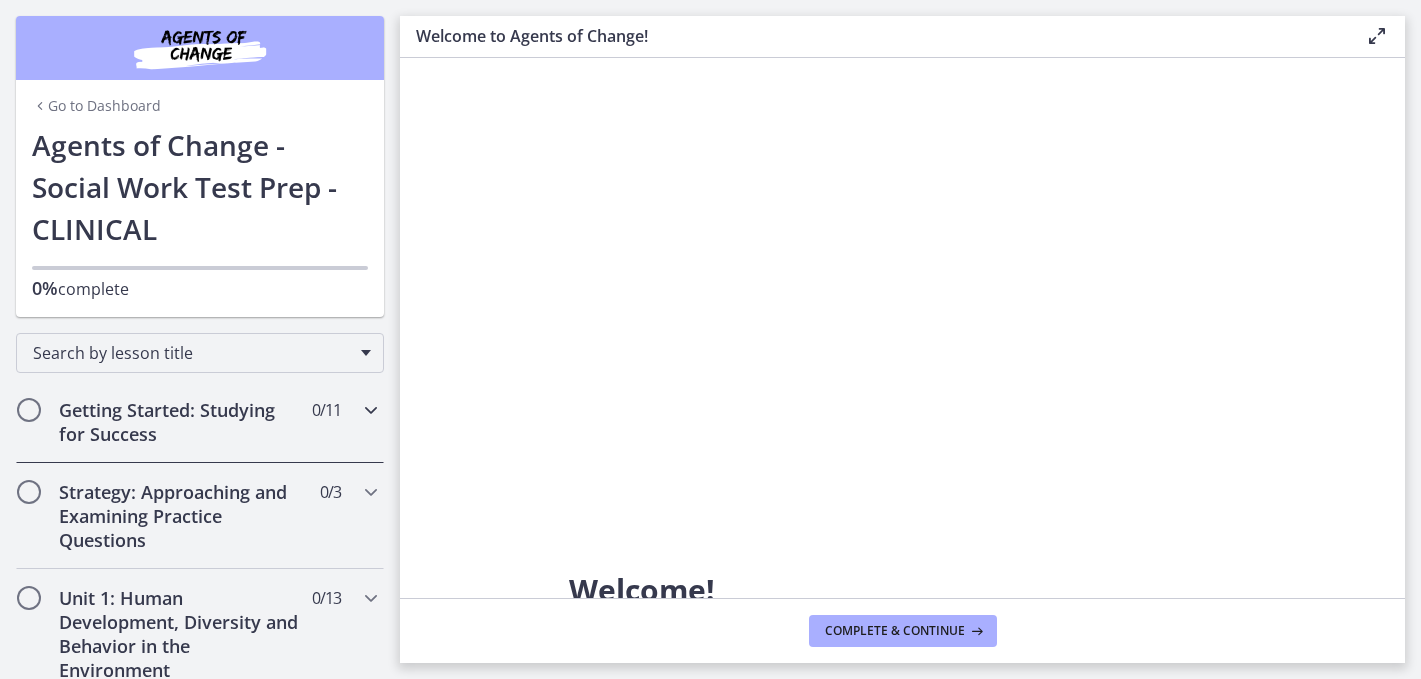 click on "Getting Started: Studying for Success
0  /  11
Completed" at bounding box center [200, 422] 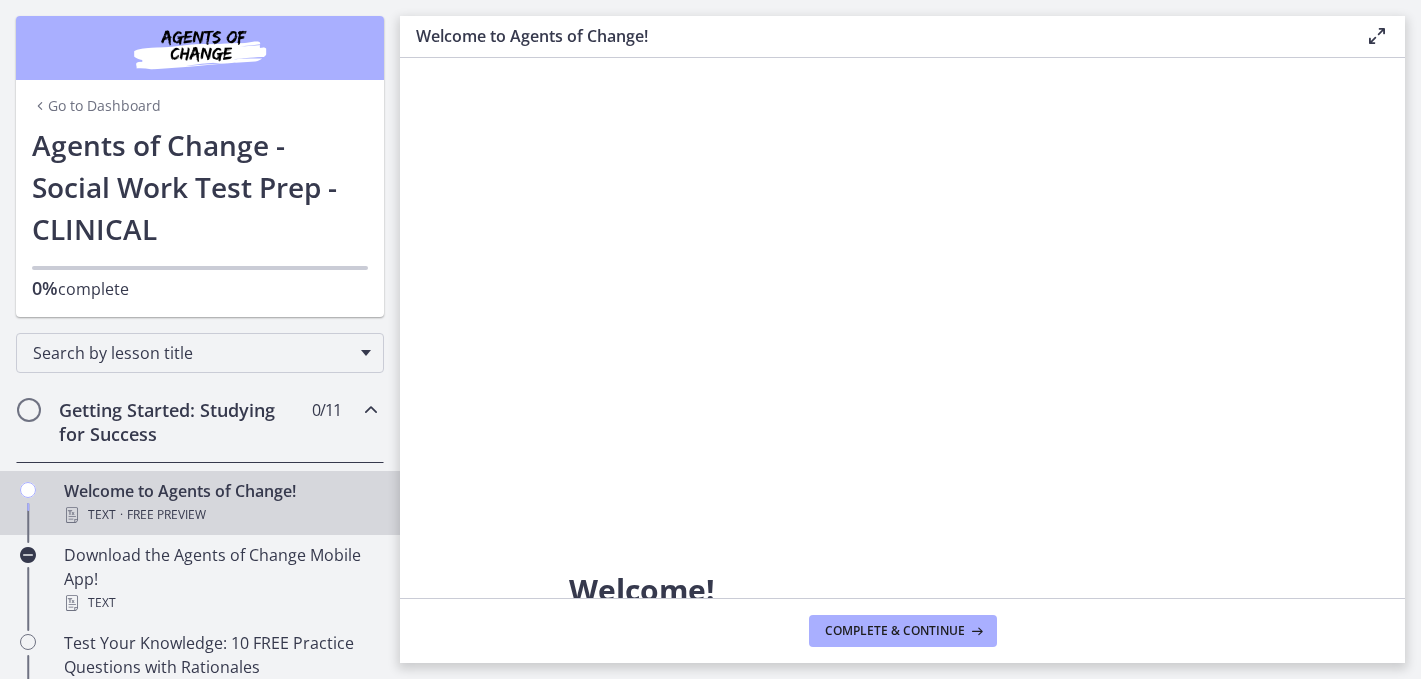 click at bounding box center [903, 550] 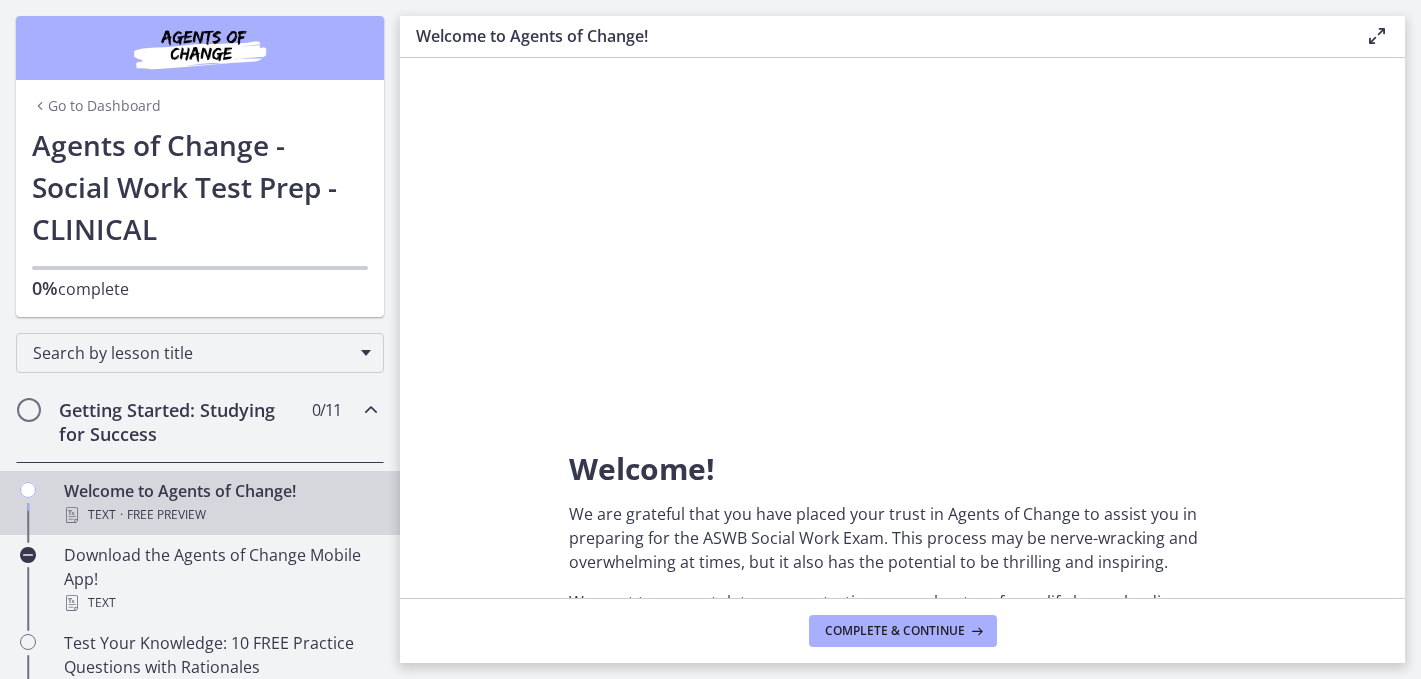 scroll, scrollTop: 160, scrollLeft: 0, axis: vertical 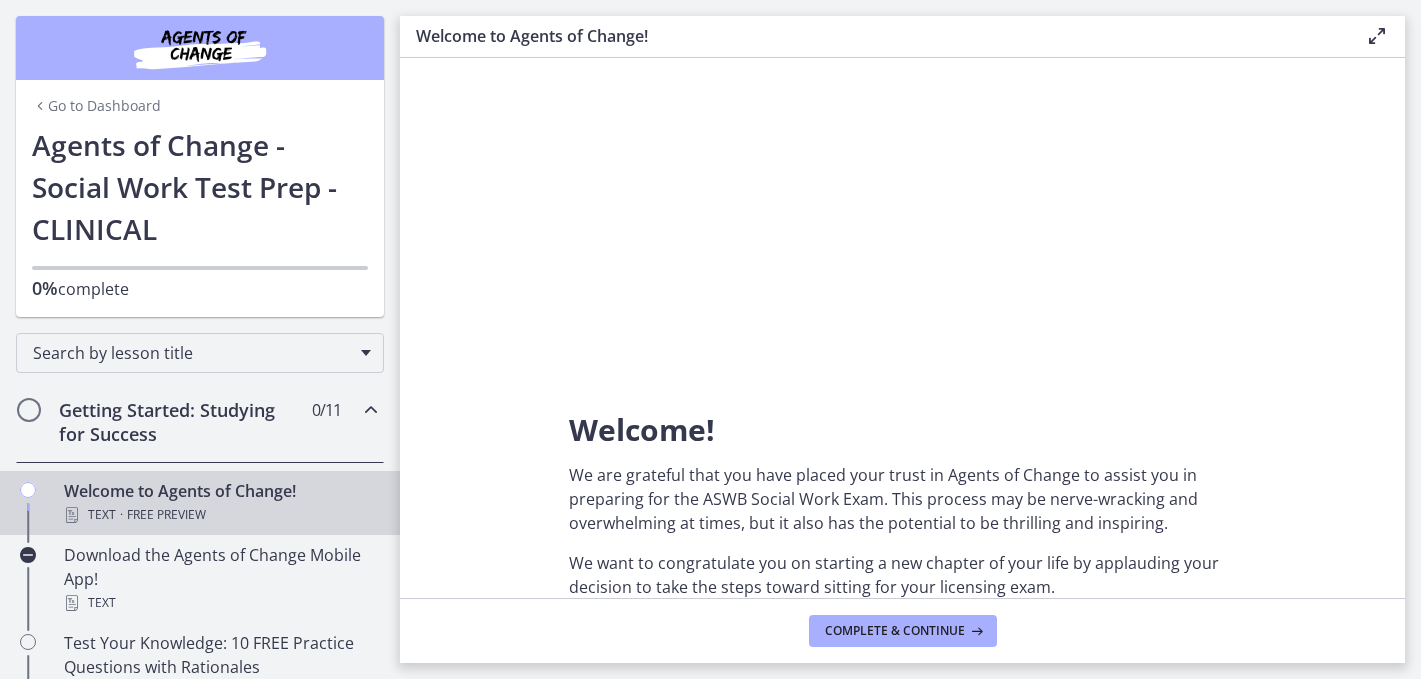 click on "Welcome!
We are grateful that you have placed your trust in Agents of Change to assist you in preparing for the ASWB Social Work Exam. This process may be nerve-wracking and overwhelming at times, but it also has the potential to be thrilling and inspiring.
We want to congratulate you on starting a new chapter of your life by applauding your decision to take the steps toward sitting for your licensing exam.
We have been putting in a lot of effort to develop study information that is pertinent, of good quality, and will assist you in making connections to strengthen your knowledge base. These materials will help your prepare to PASS the test. The exam will not be easy, but with organized, consistent, and efficient studying, you are setting yourself up for success!
As you work through this challenge, Agents of Change is here to provide you with the encouragement and support you need to conquer this challenge. Let's get you licensed!" at bounding box center (902, 328) 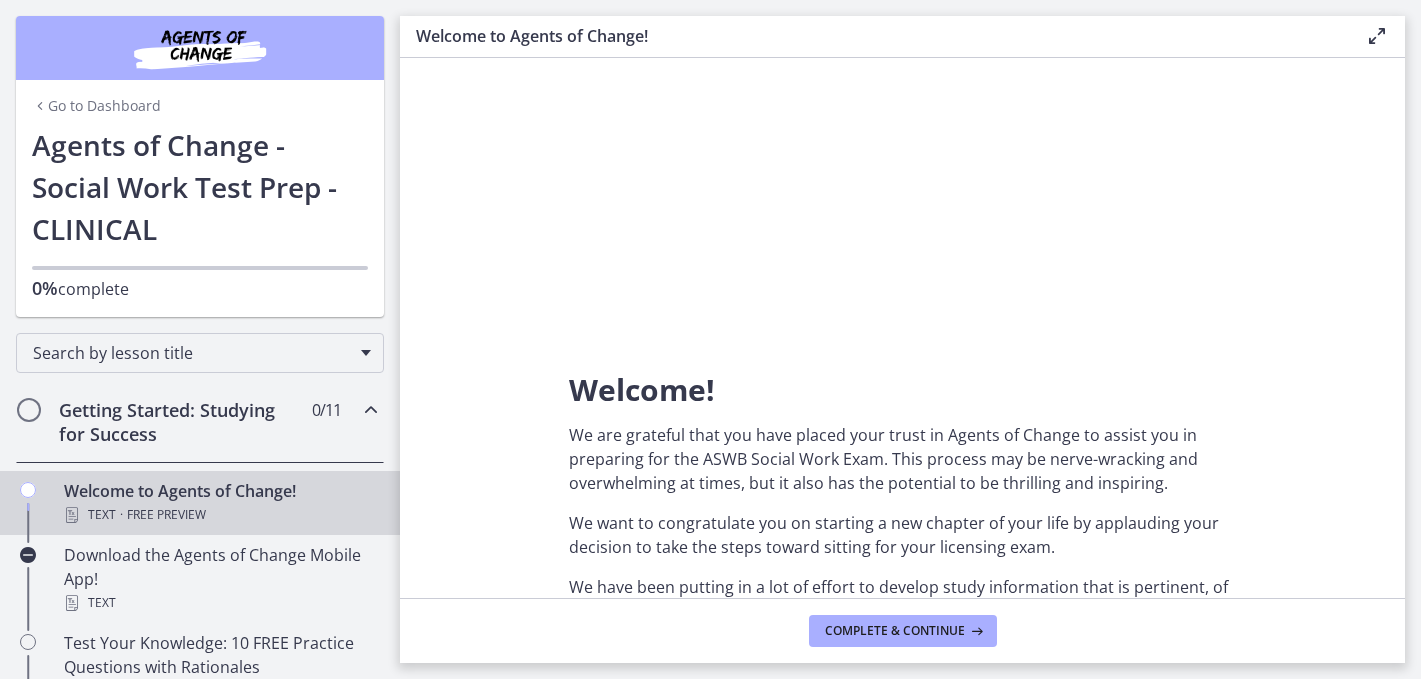 scroll, scrollTop: 240, scrollLeft: 0, axis: vertical 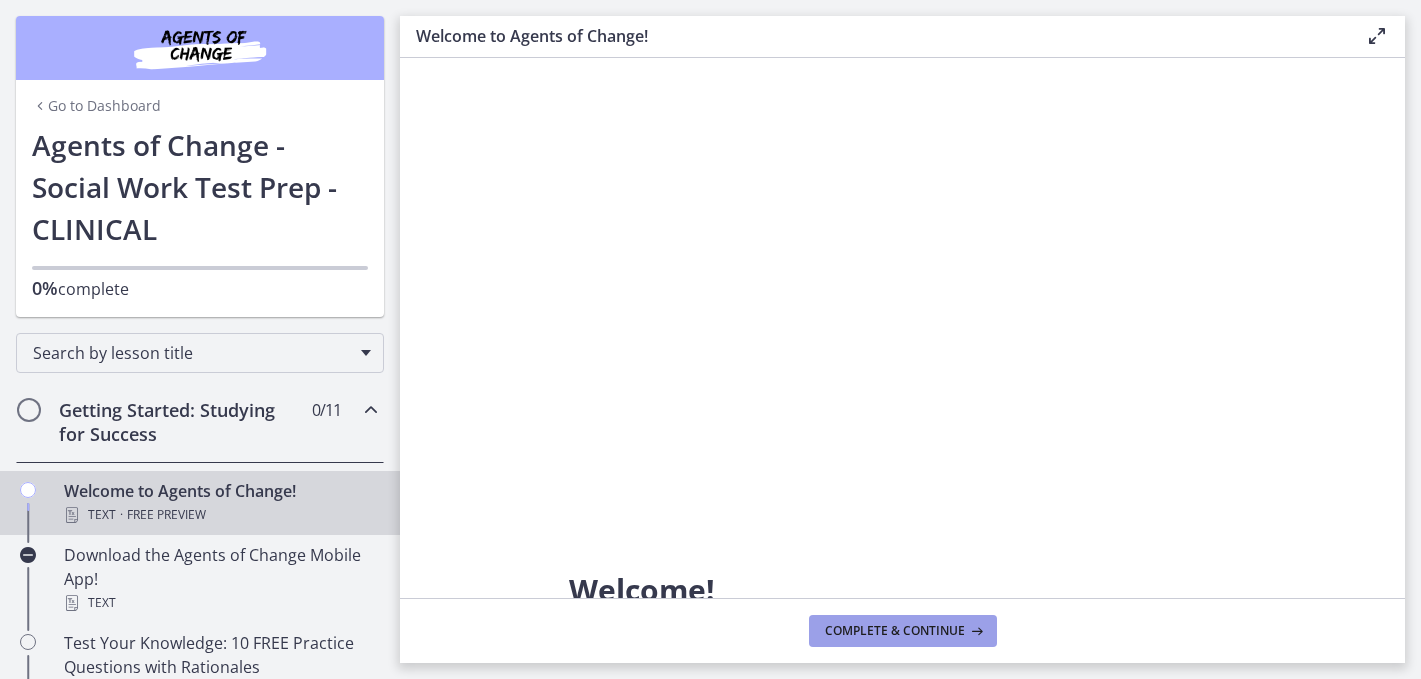 click on "Complete & continue" at bounding box center (895, 631) 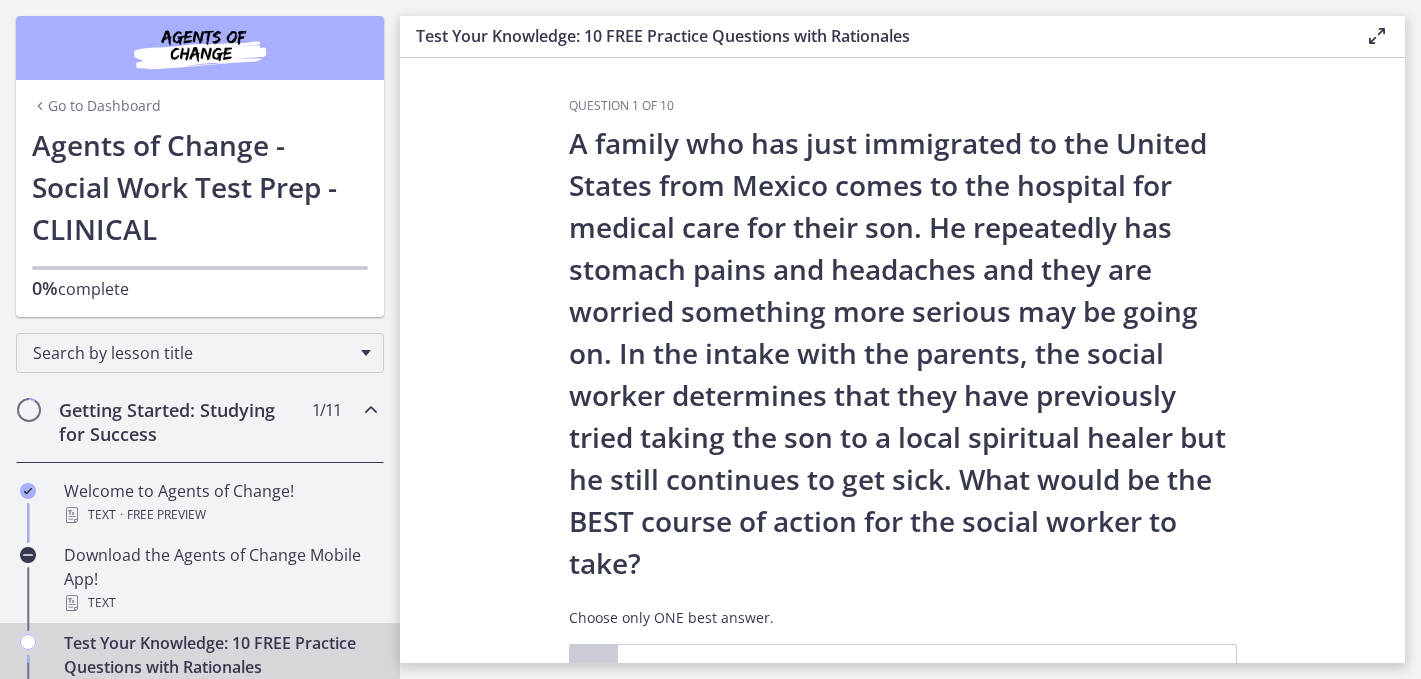 click on "A family who has just immigrated to the United States from Mexico comes to the hospital for medical care for their son. He repeatedly has stomach pains and headaches and they are worried something more serious may be going on. In the intake with the parents, the social worker determines that they have previously tried taking the son to a local spiritual healer but he still continues to get sick. What would be the BEST course of action for the social worker to take?" at bounding box center [903, 353] 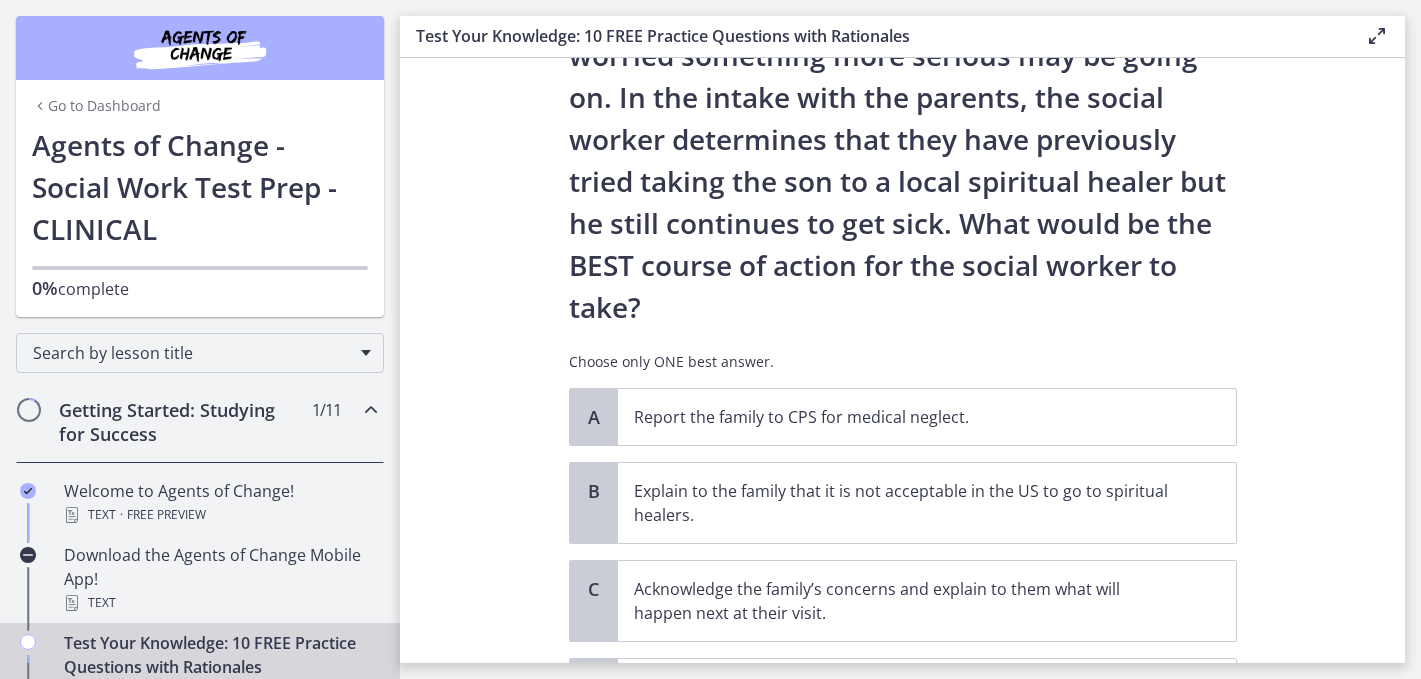 scroll, scrollTop: 253, scrollLeft: 0, axis: vertical 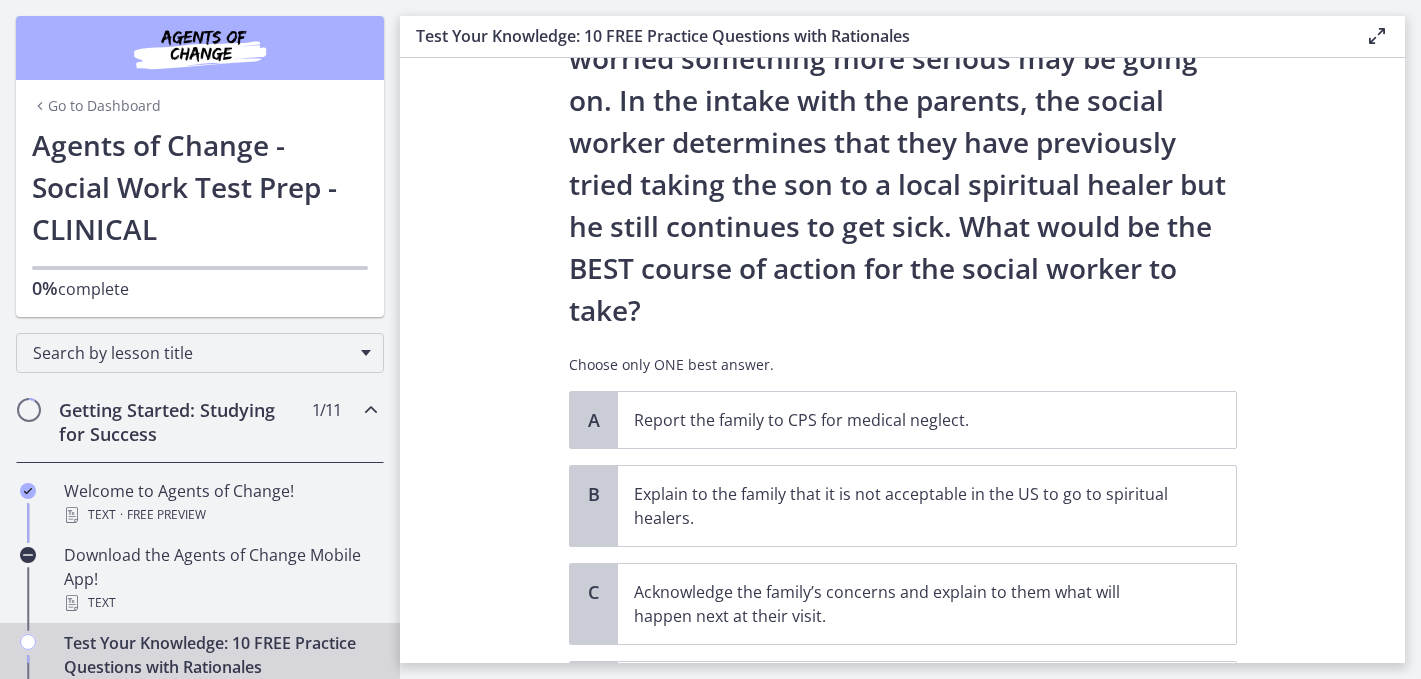 click at bounding box center (371, 410) 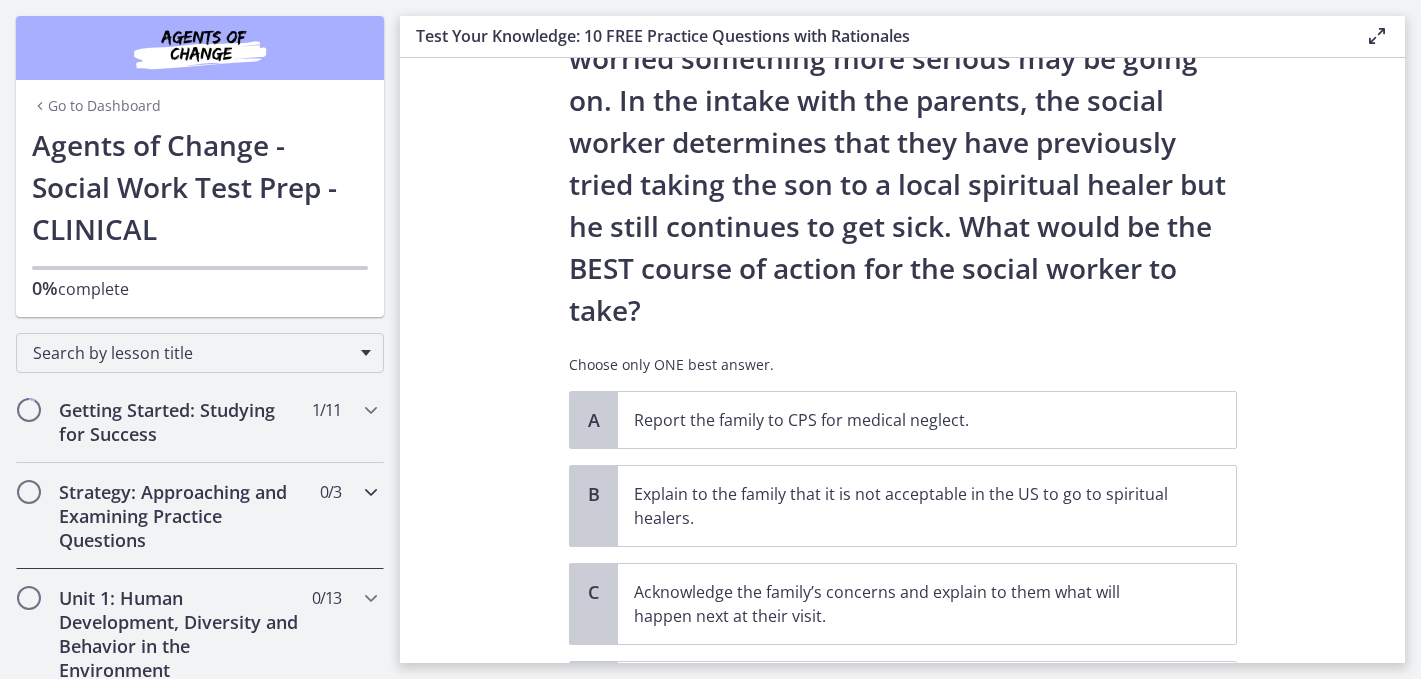 click at bounding box center (371, 492) 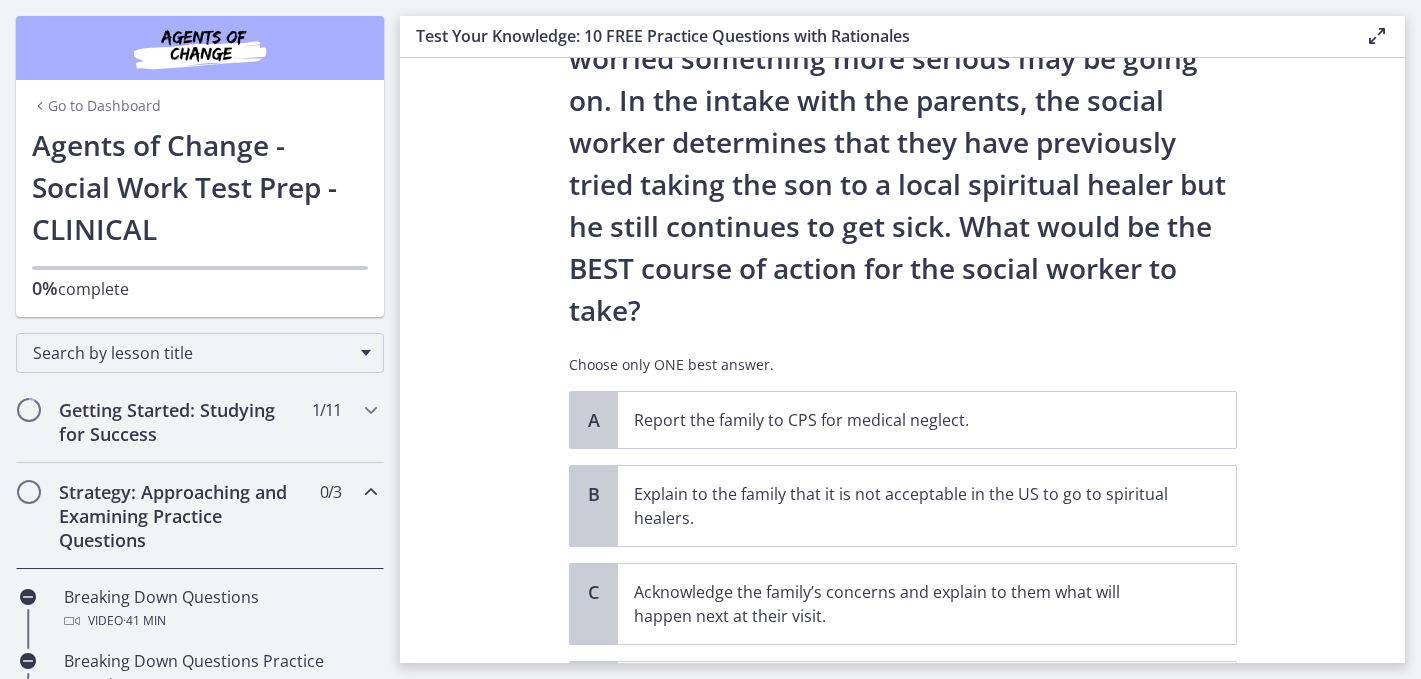 click at bounding box center [371, 492] 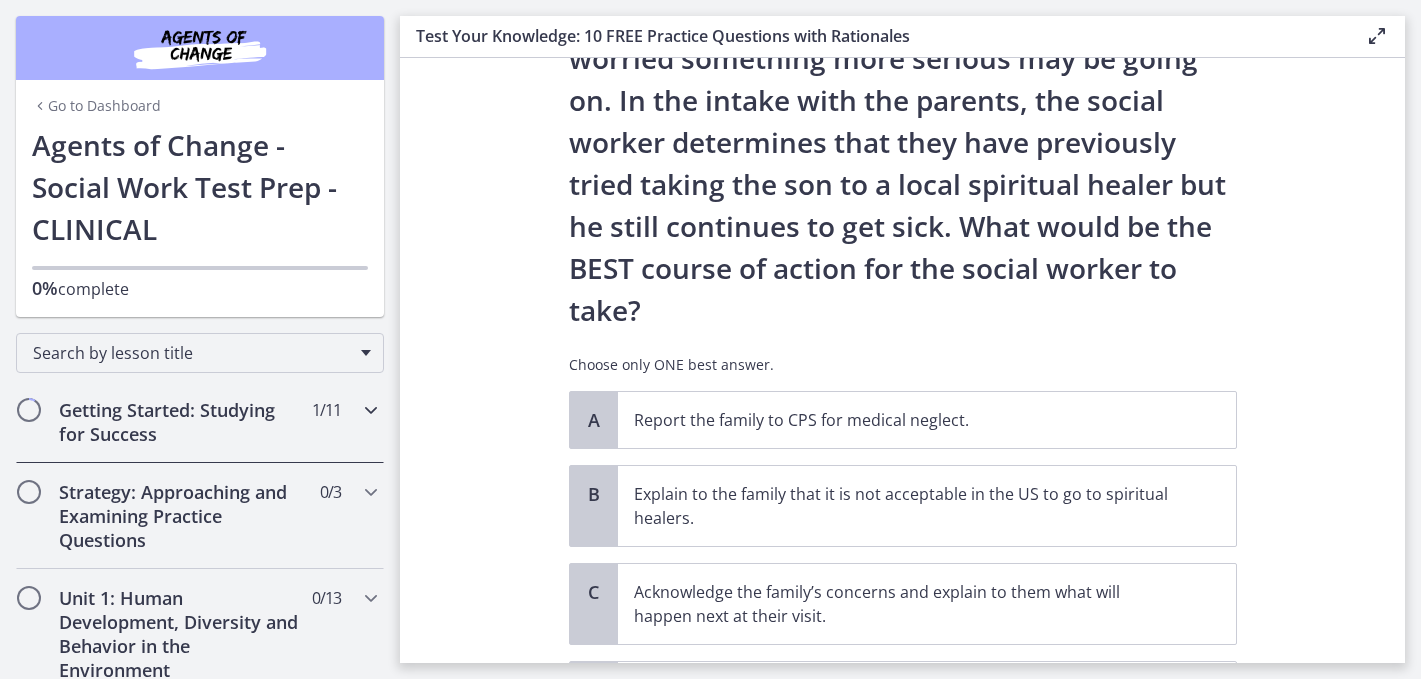 click at bounding box center [371, 410] 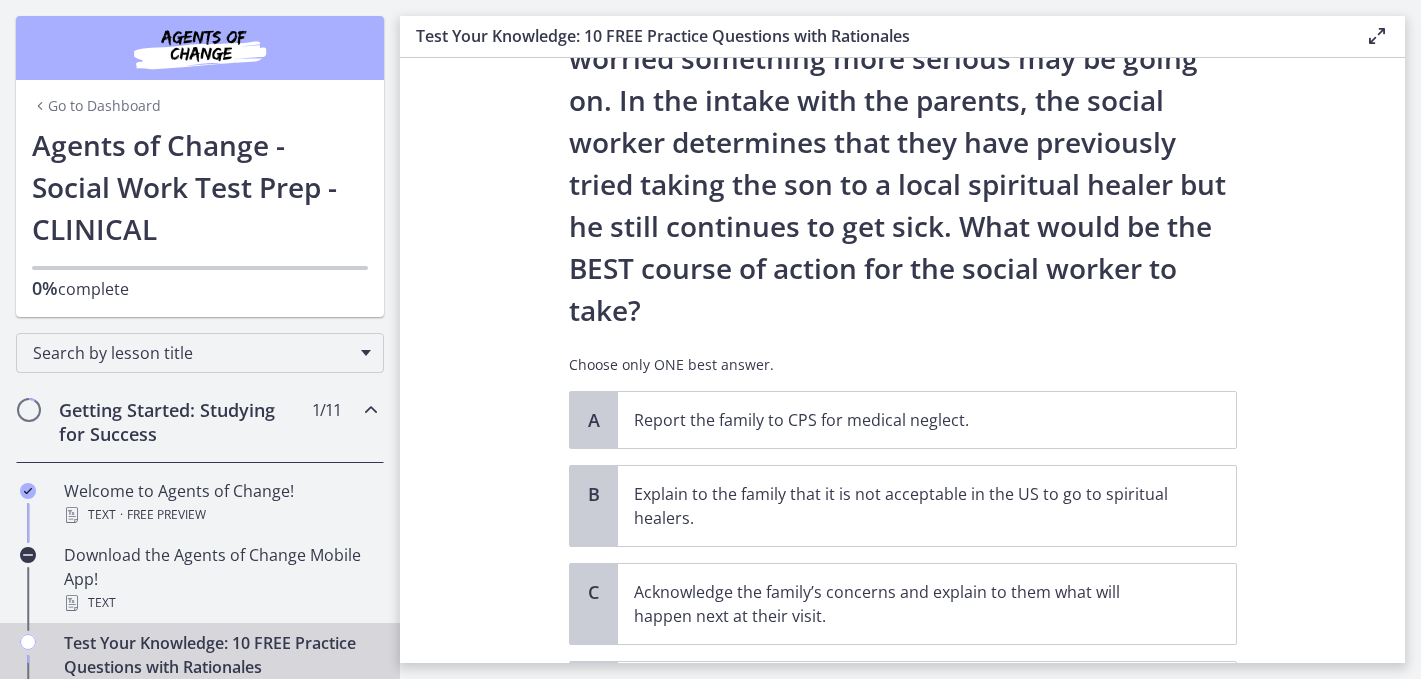 click on "Question   1   of   10
A family who has just immigrated to the United States from Mexico comes to the hospital for medical care for their son. He repeatedly has stomach pains and headaches and they are worried something more serious may be going on. In the intake with the parents, the social worker determines that they have previously tried taking the son to a local spiritual healer but he still continues to get sick. What would be the BEST course of action for the social worker to take?
Choose only ONE best answer.
A
Report the family to CPS for medical neglect.
B
Explain to the family that it is not acceptable in the US to go to spiritual healers.
C
D" at bounding box center (902, 360) 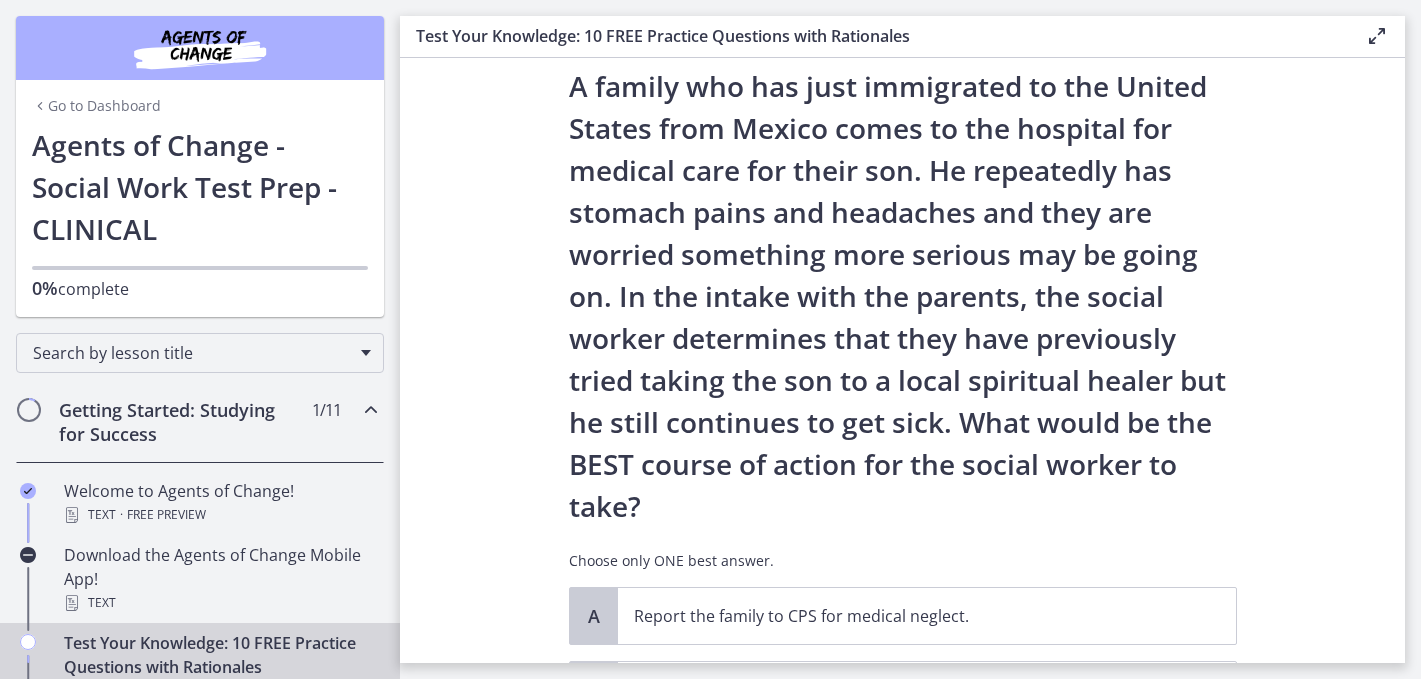 scroll, scrollTop: 53, scrollLeft: 0, axis: vertical 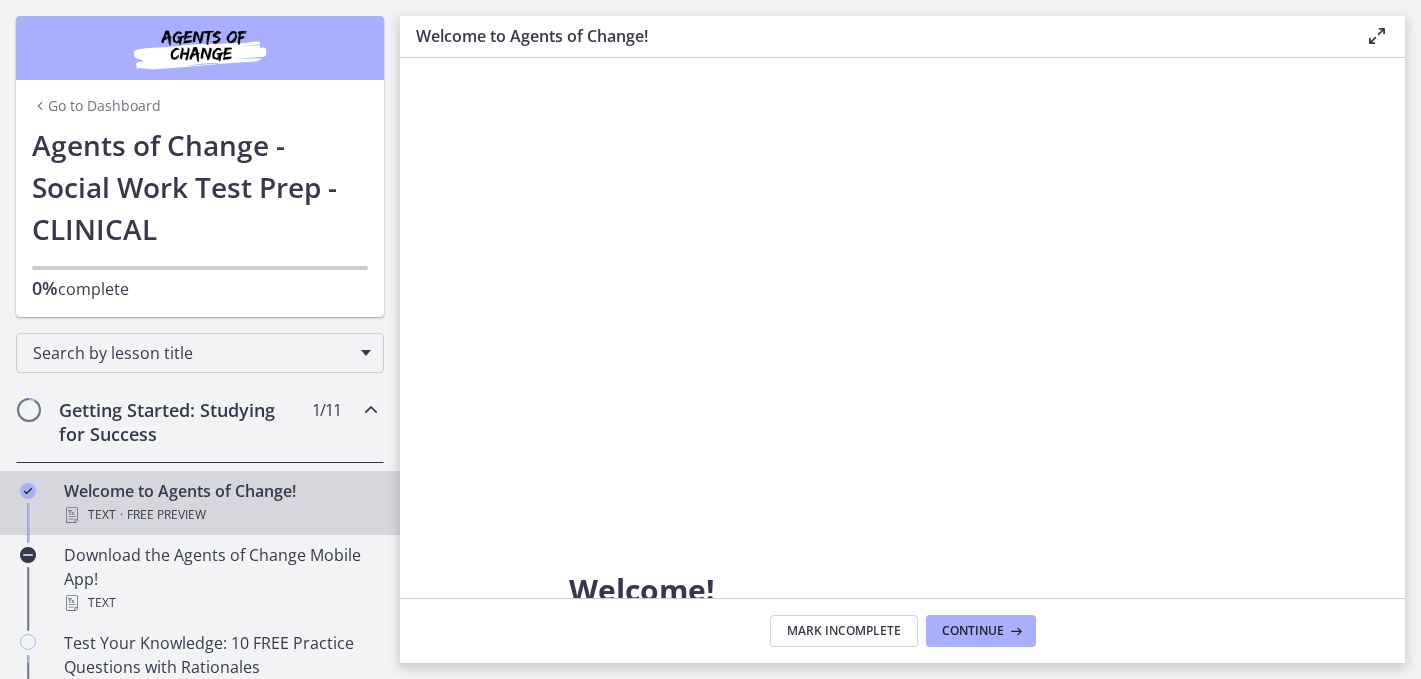 click at bounding box center (1377, 36) 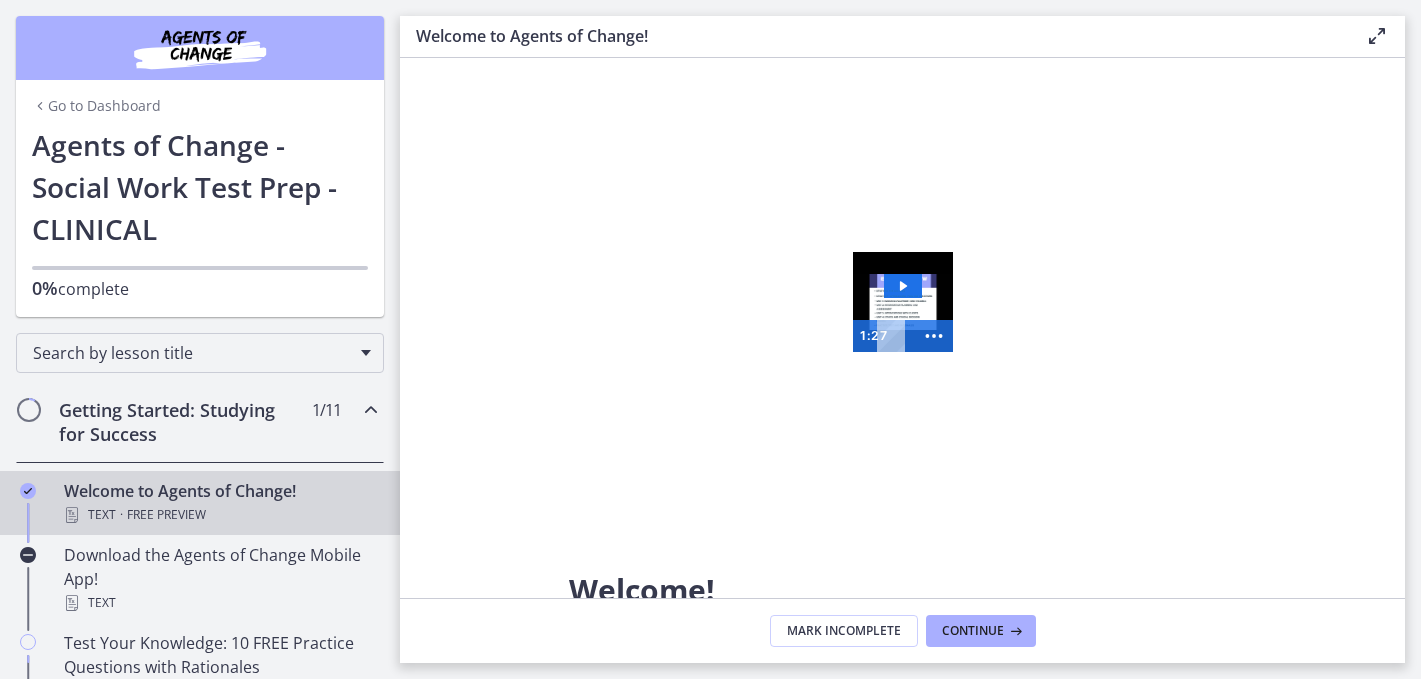scroll, scrollTop: 0, scrollLeft: 0, axis: both 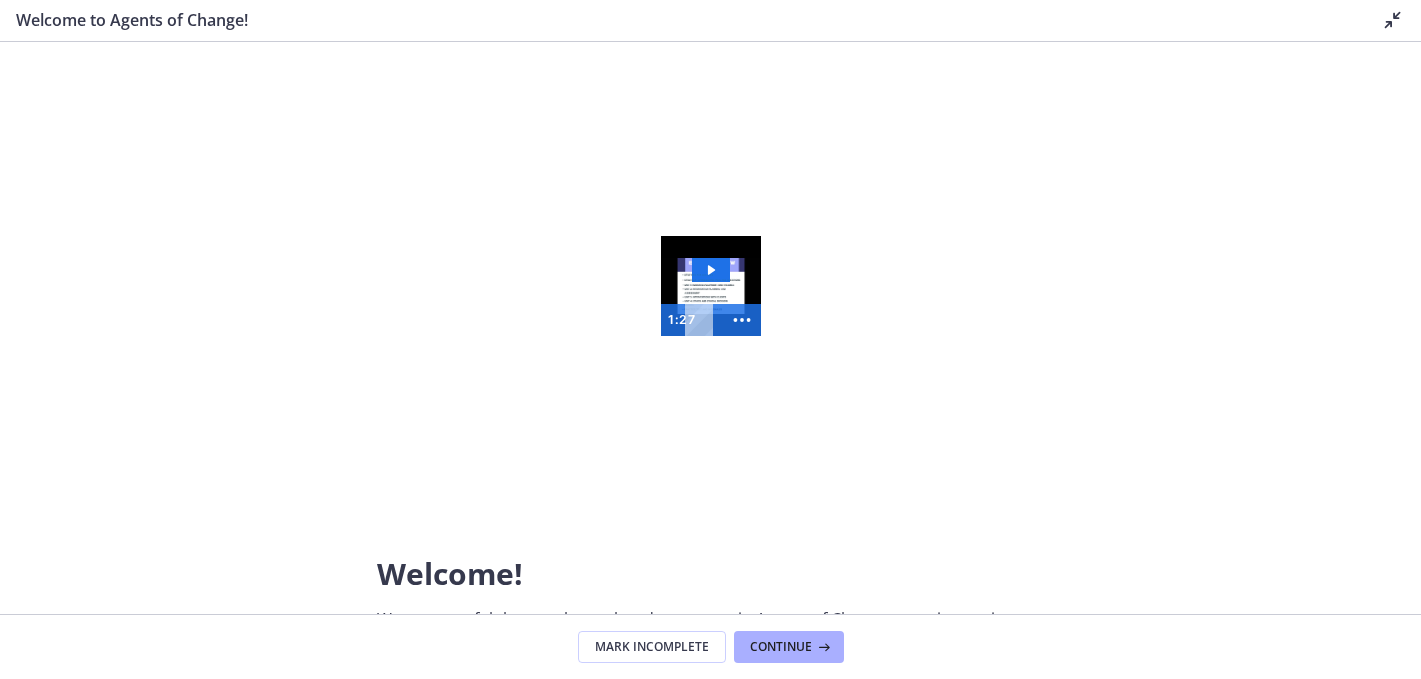 click at bounding box center (1393, 20) 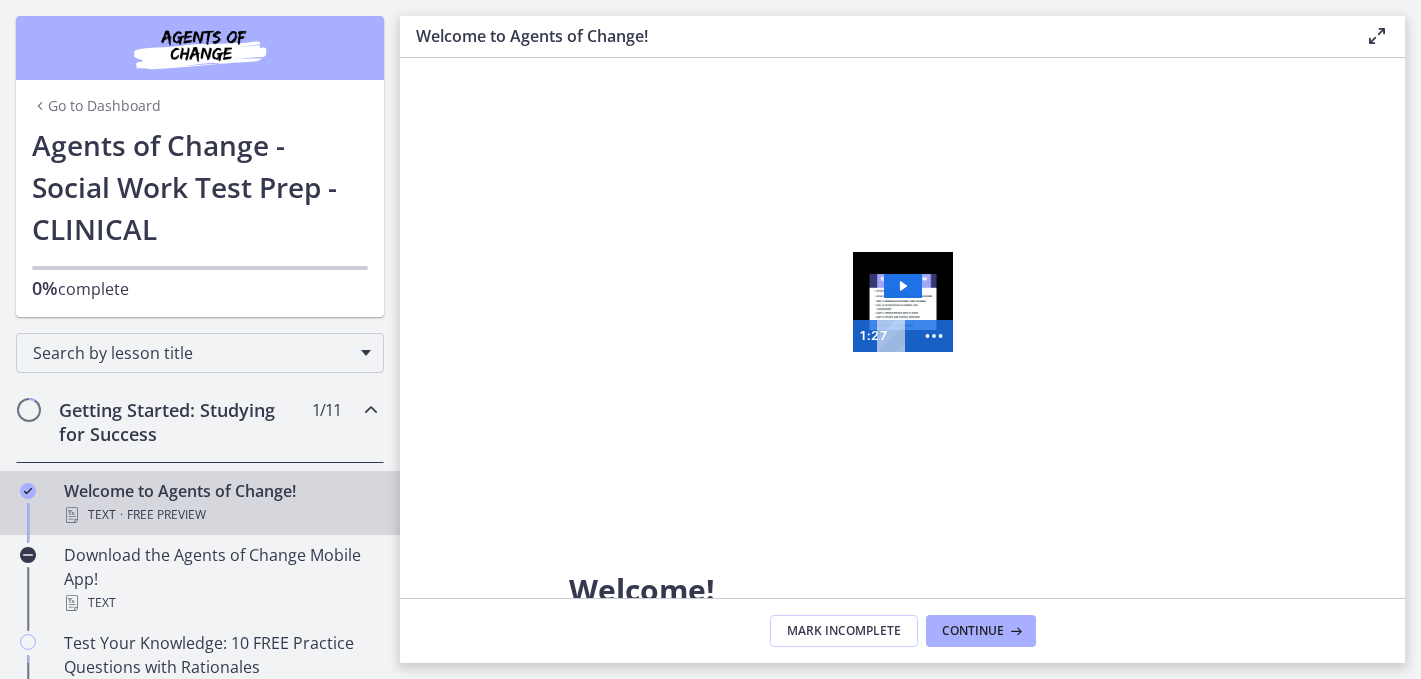 click on "Welcome to Agents of Change!
Text
·
Free preview" at bounding box center (220, 503) 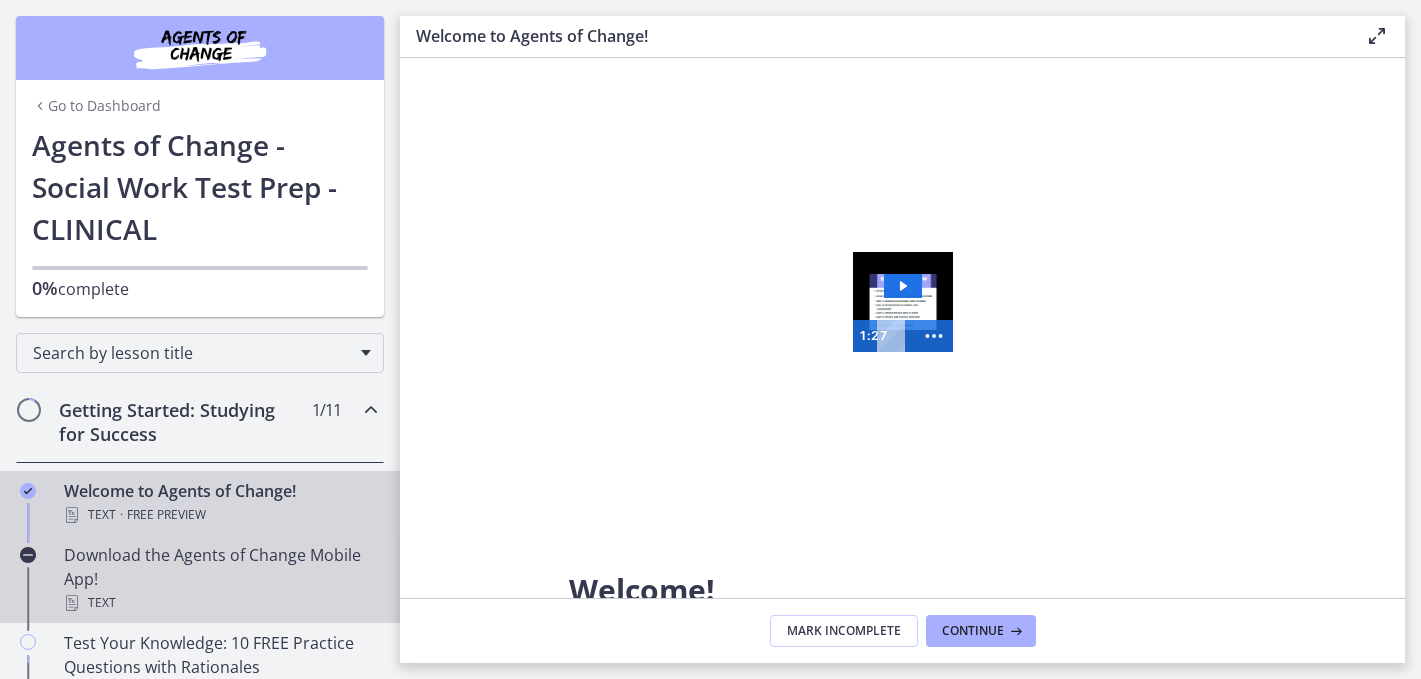 click on "Download the Agents of Change Mobile App!
Text" at bounding box center (220, 579) 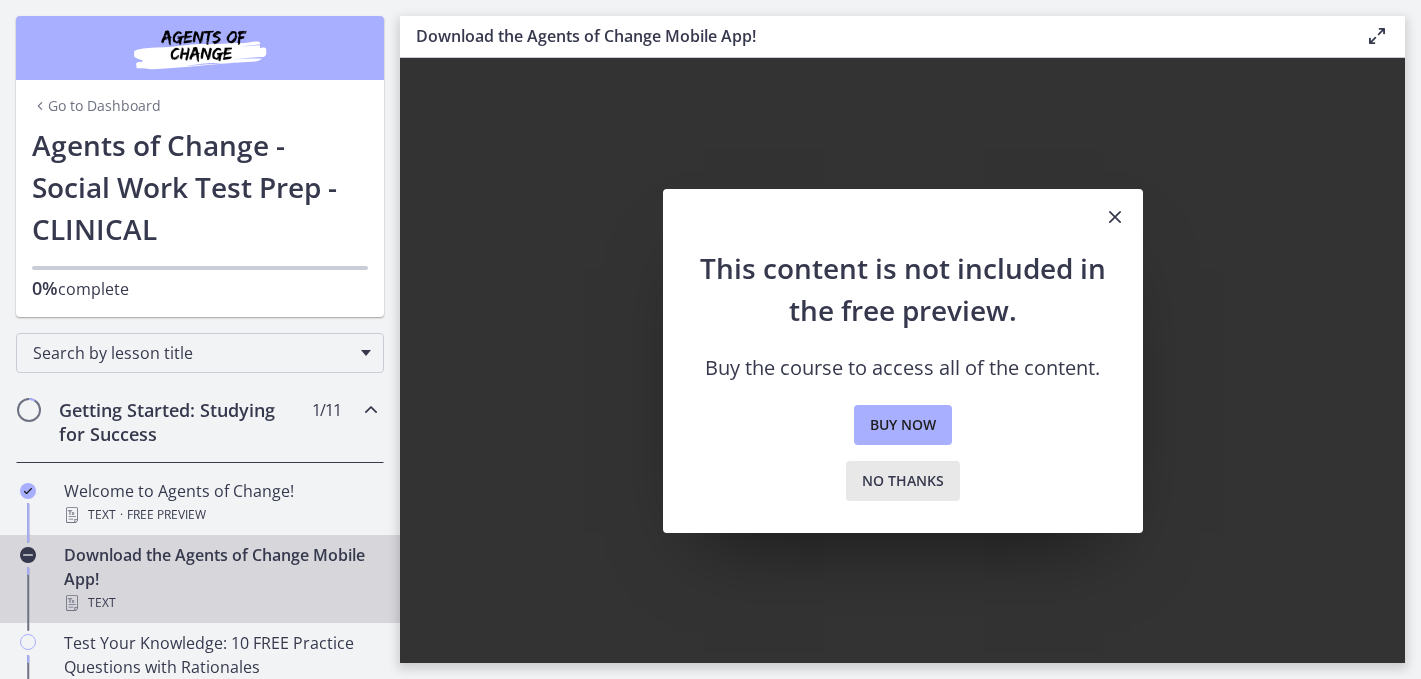 click on "No thanks" at bounding box center [903, 481] 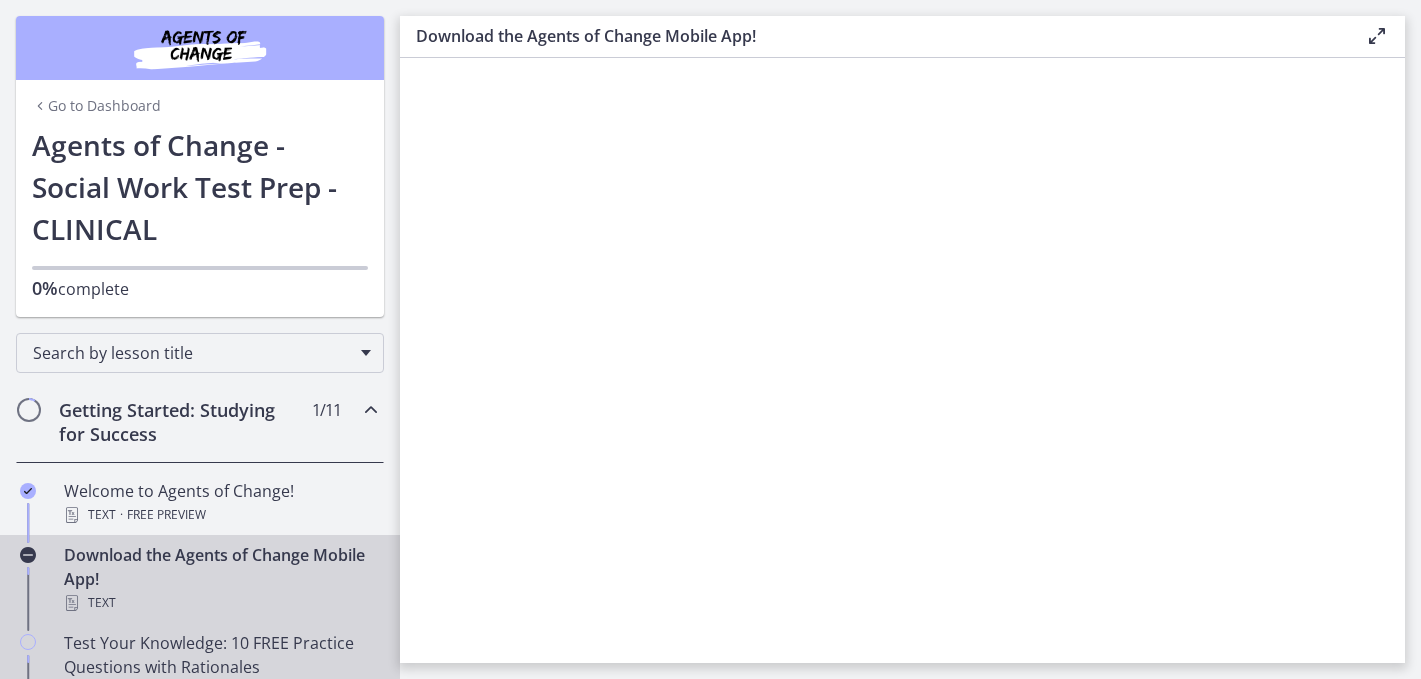 click on "Test Your Knowledge: 10 FREE Practice Questions with Rationales
Quiz
·  10 Questions
·
Free preview" at bounding box center [220, 667] 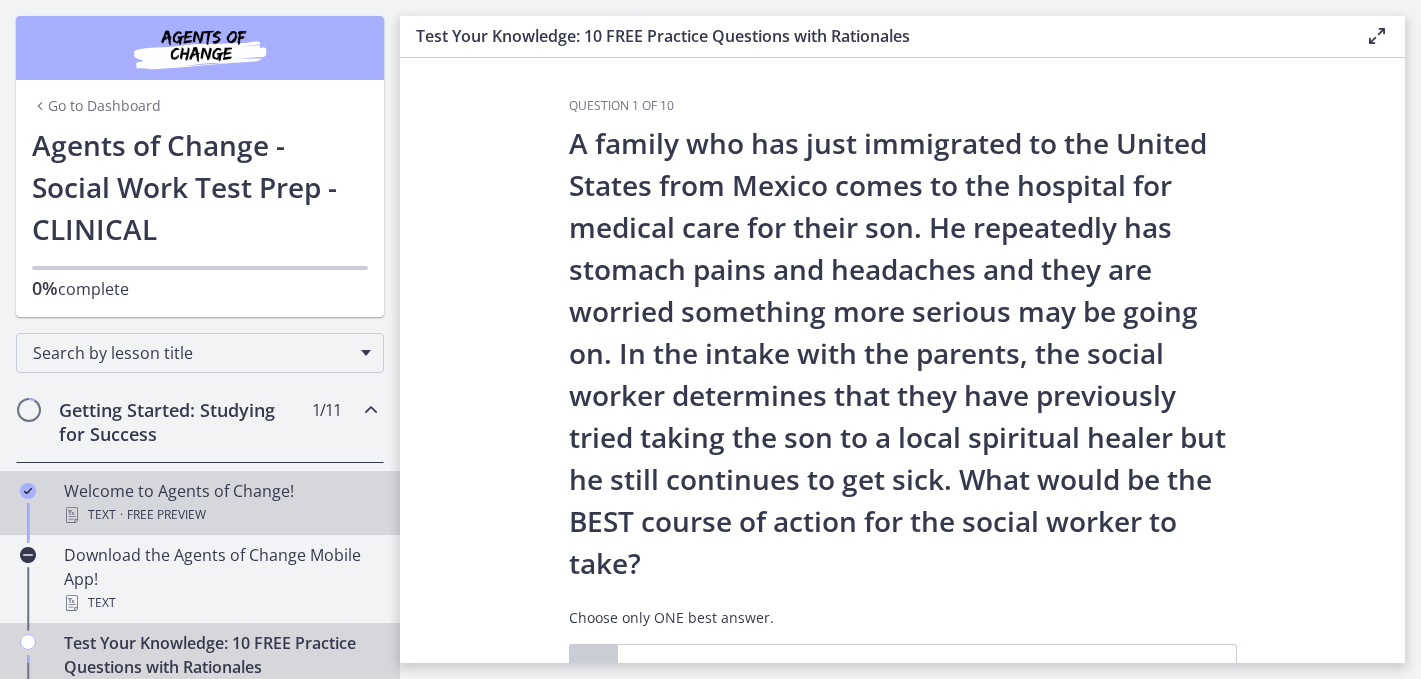 click on "Welcome to Agents of Change!
Text
·
Free preview" at bounding box center (200, 503) 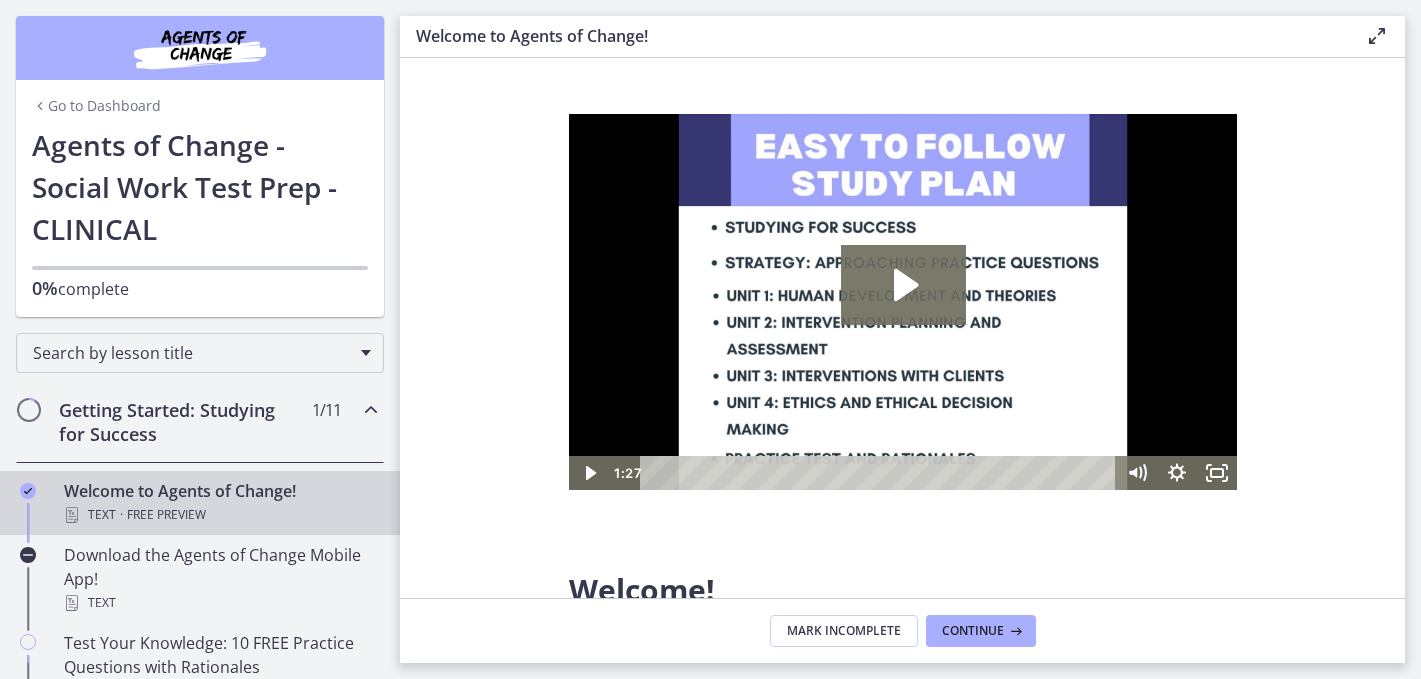 scroll, scrollTop: 0, scrollLeft: 0, axis: both 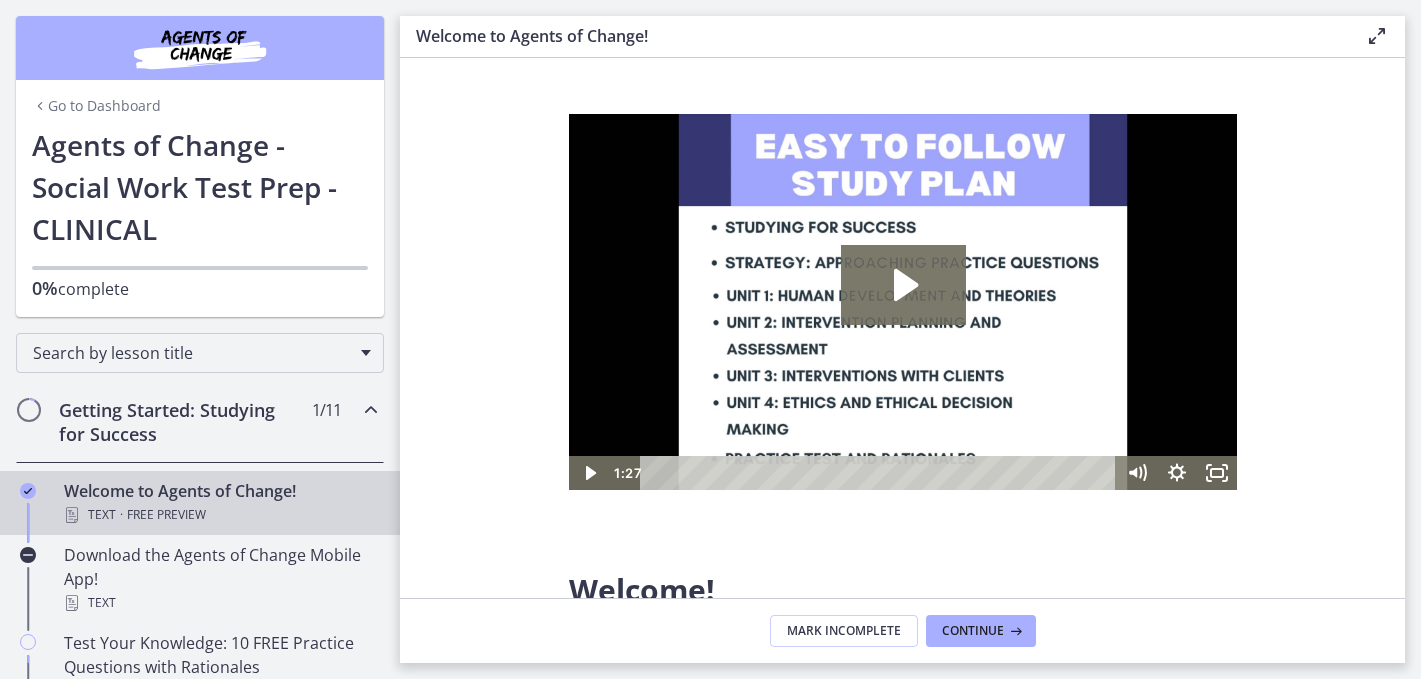 click at bounding box center [371, 410] 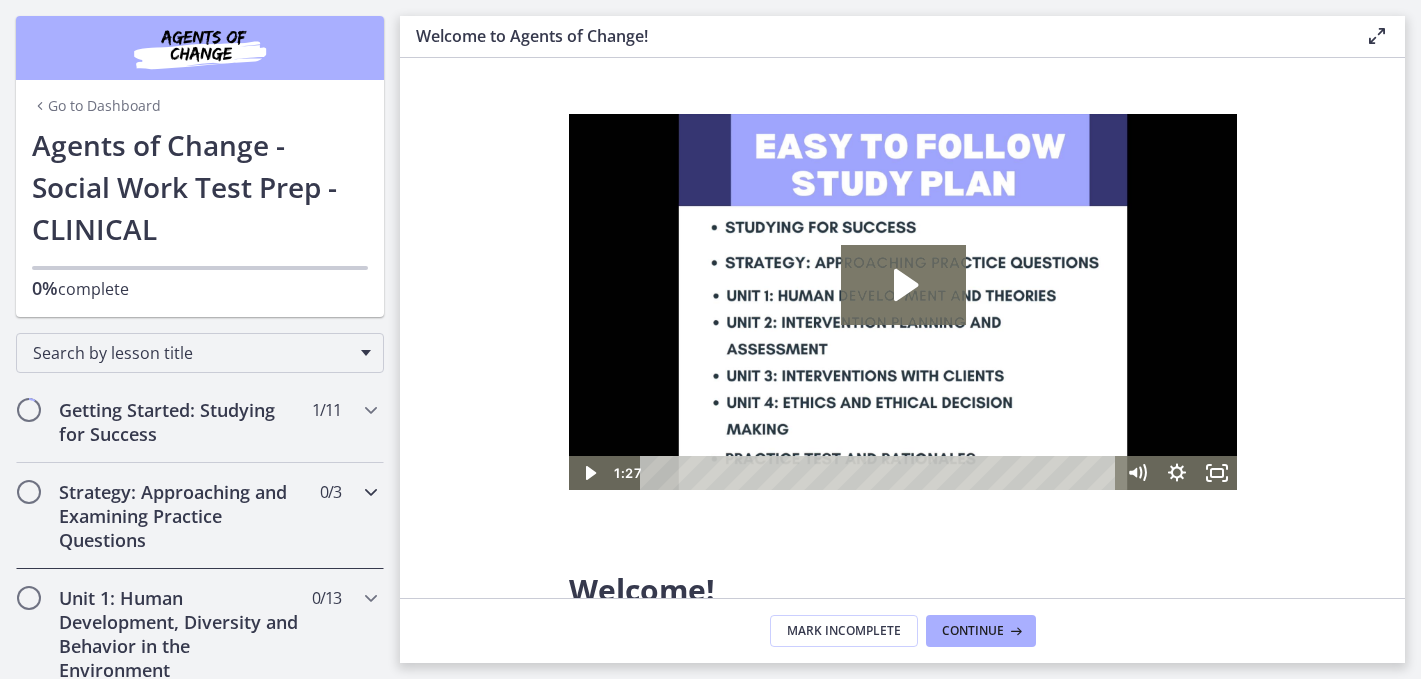 click on "Strategy: Approaching and Examining Practice Questions" at bounding box center (181, 516) 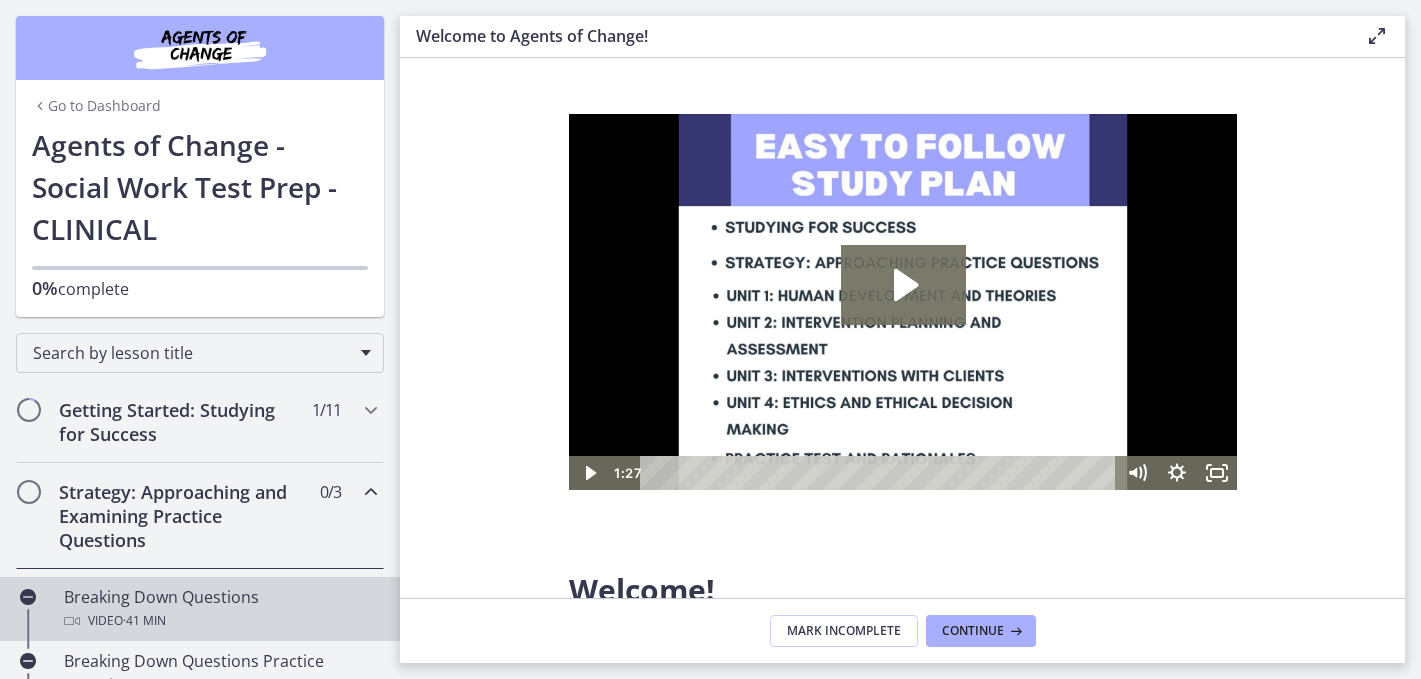 click on "·  41 min" at bounding box center (144, 621) 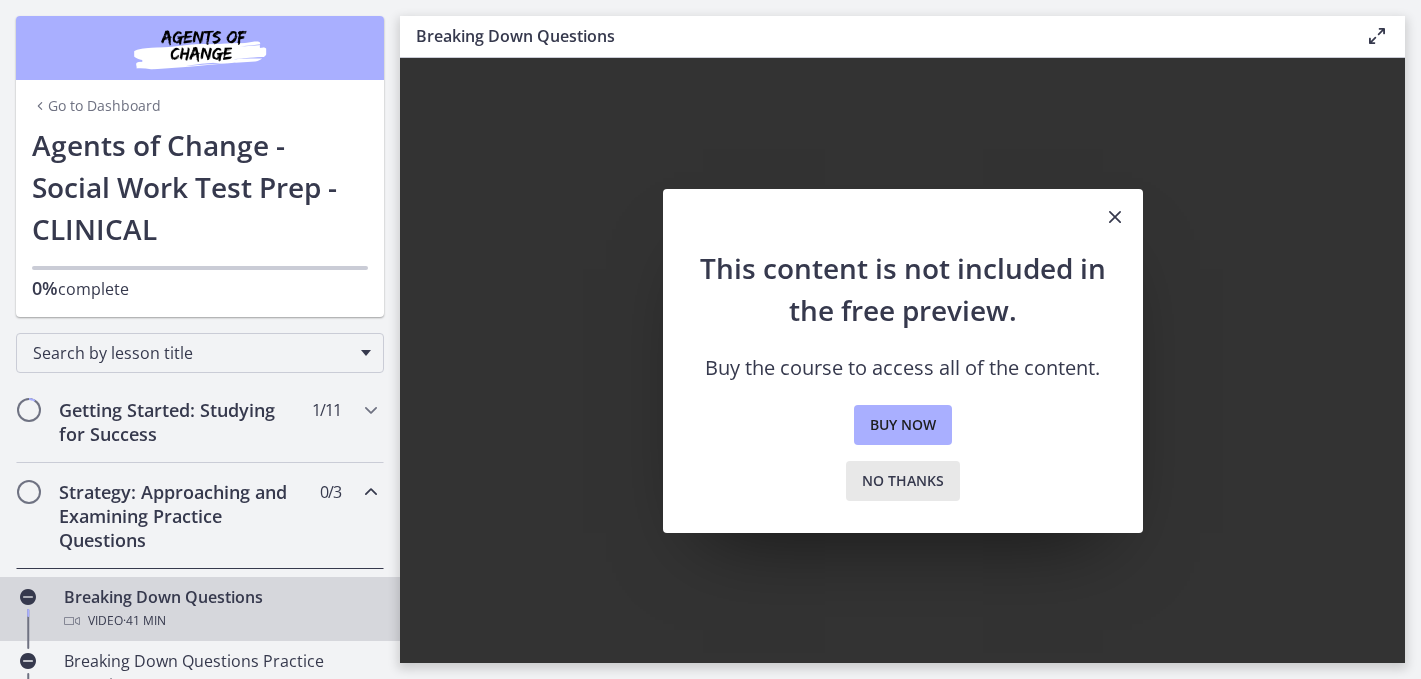 click on "No thanks" at bounding box center [903, 481] 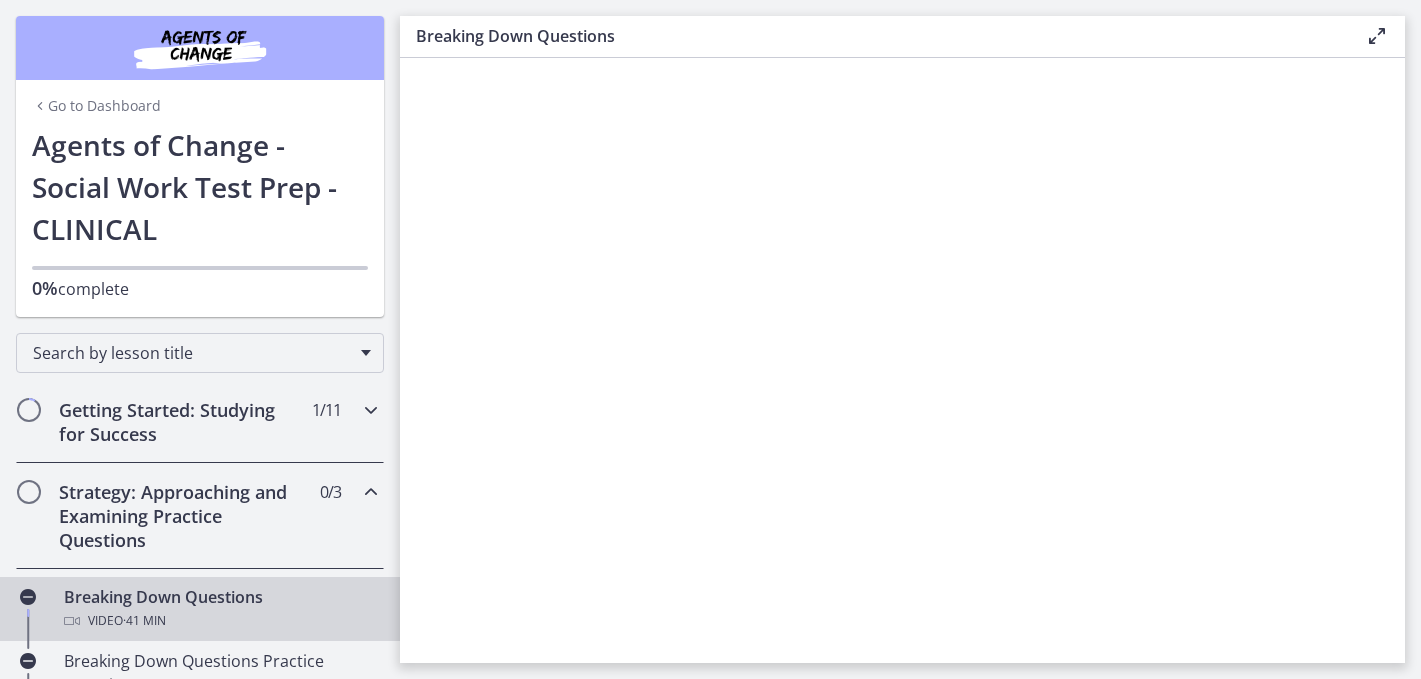 click on "Getting Started: Studying for Success
1  /  11
Completed" at bounding box center (200, 422) 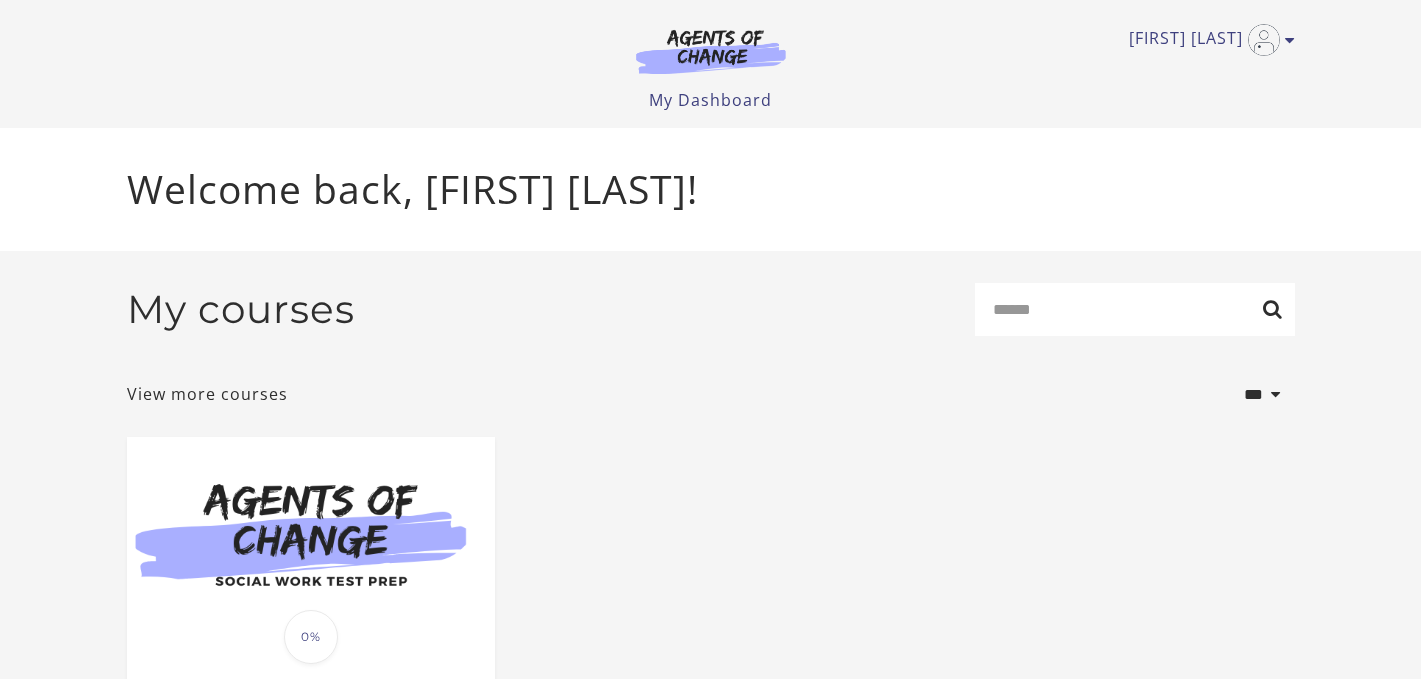 scroll, scrollTop: 0, scrollLeft: 0, axis: both 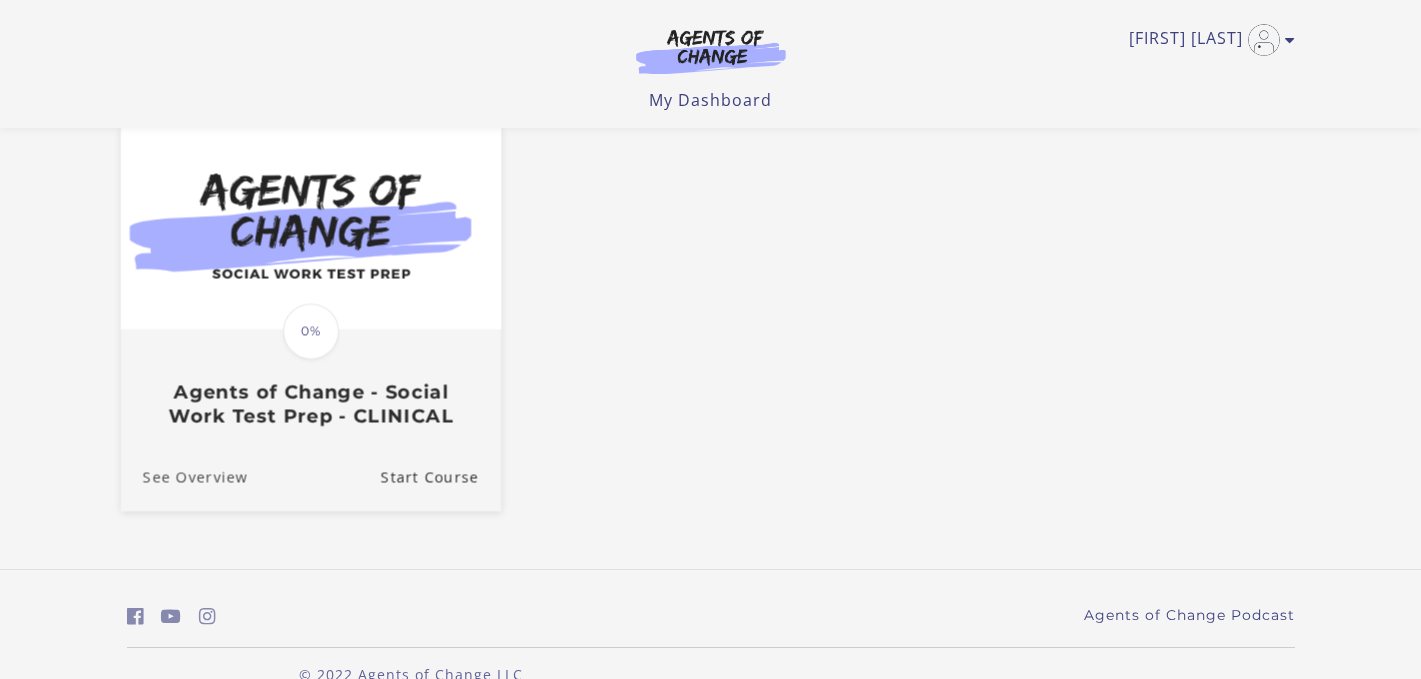 click on "See Overview" at bounding box center [183, 477] 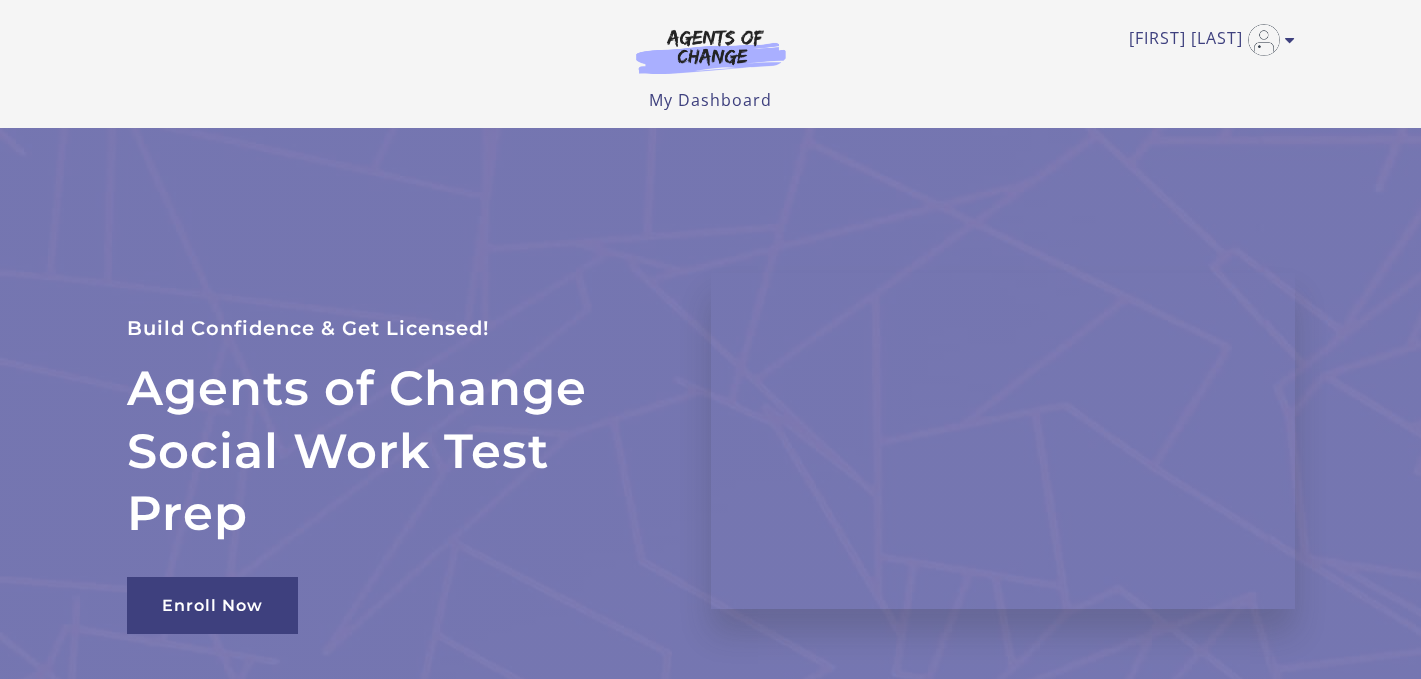 scroll, scrollTop: 0, scrollLeft: 0, axis: both 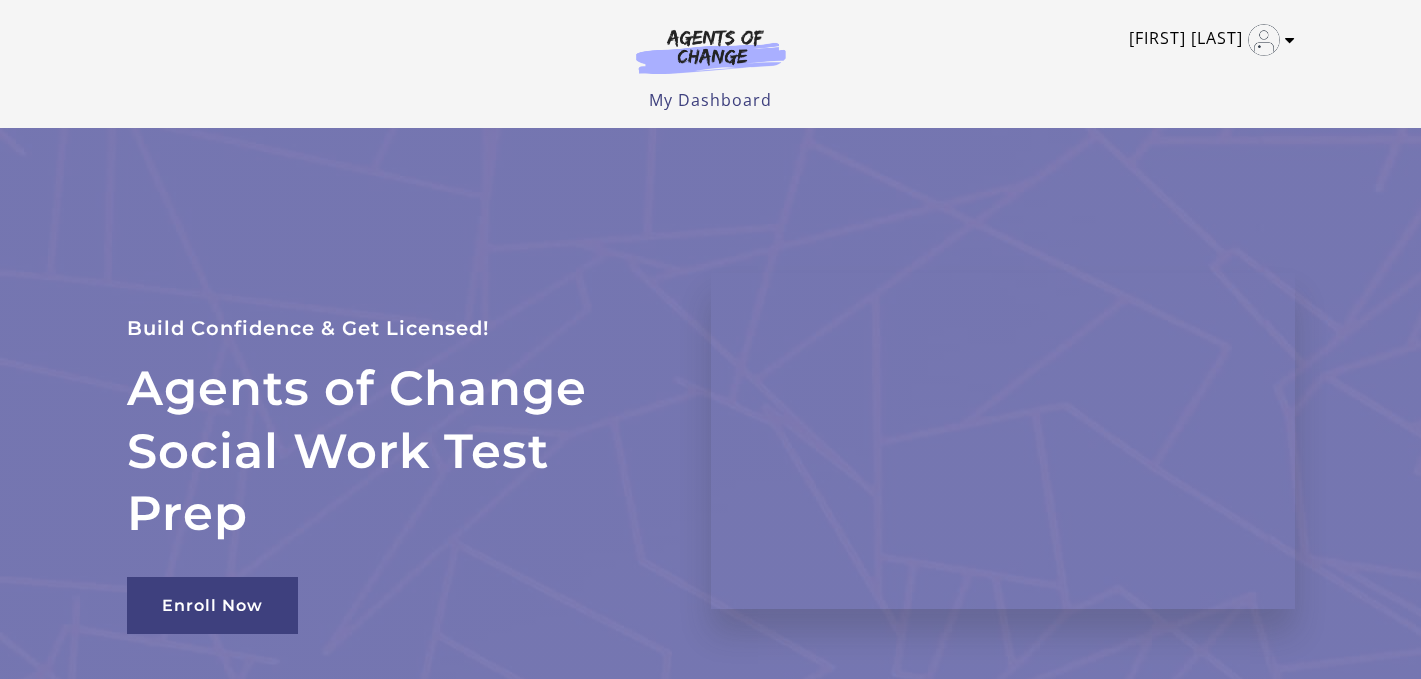 click at bounding box center (1290, 40) 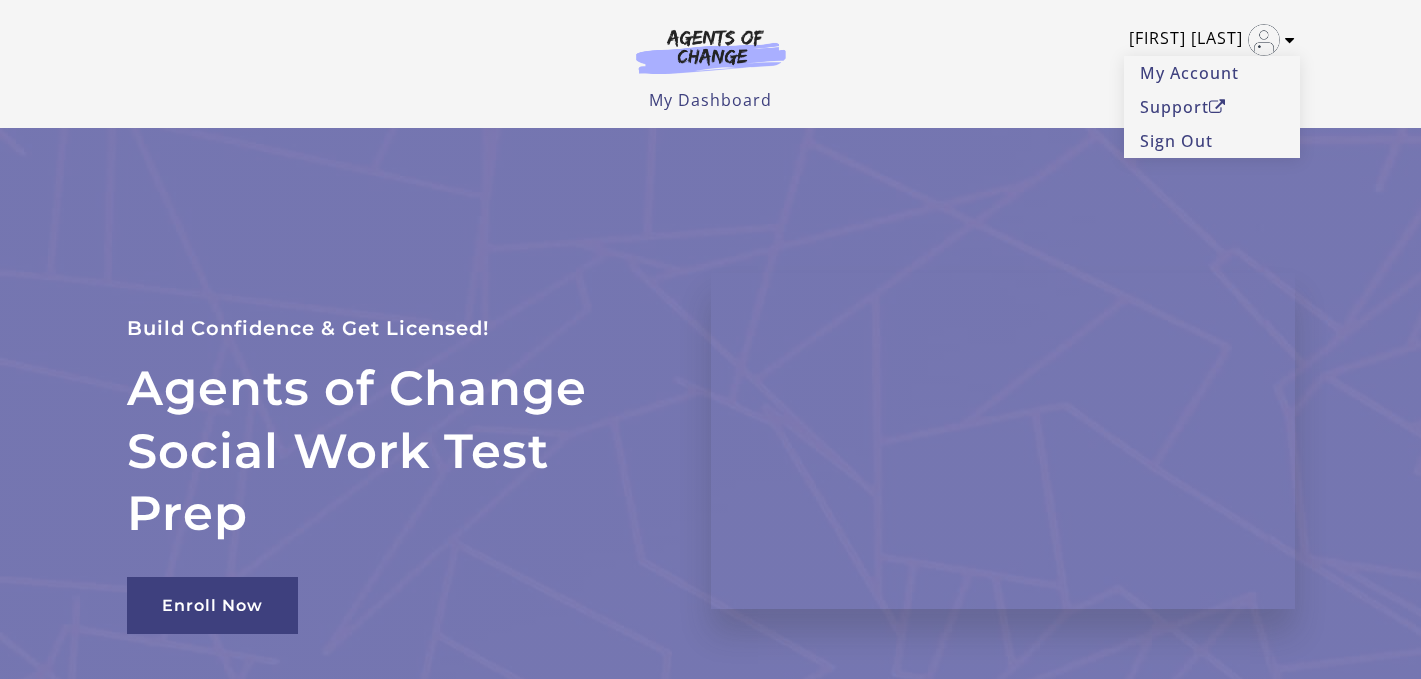 click at bounding box center [1290, 40] 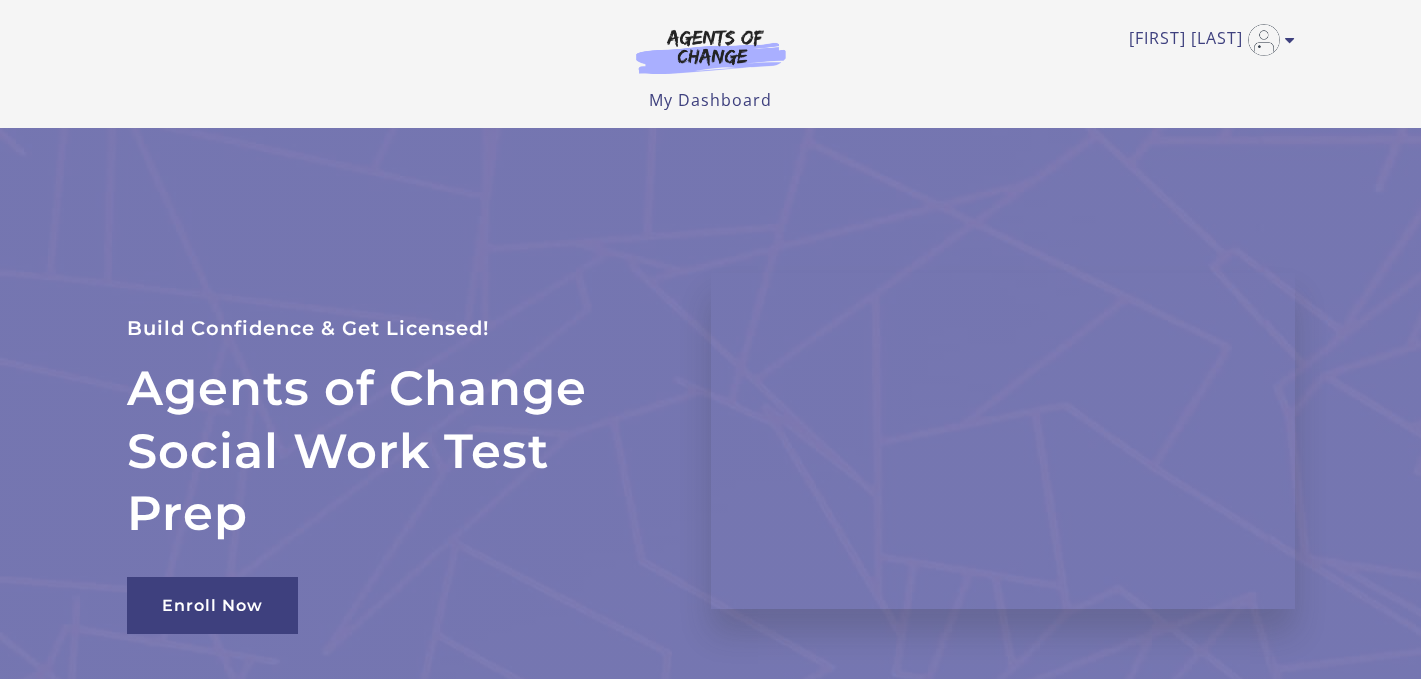 click at bounding box center (711, 51) 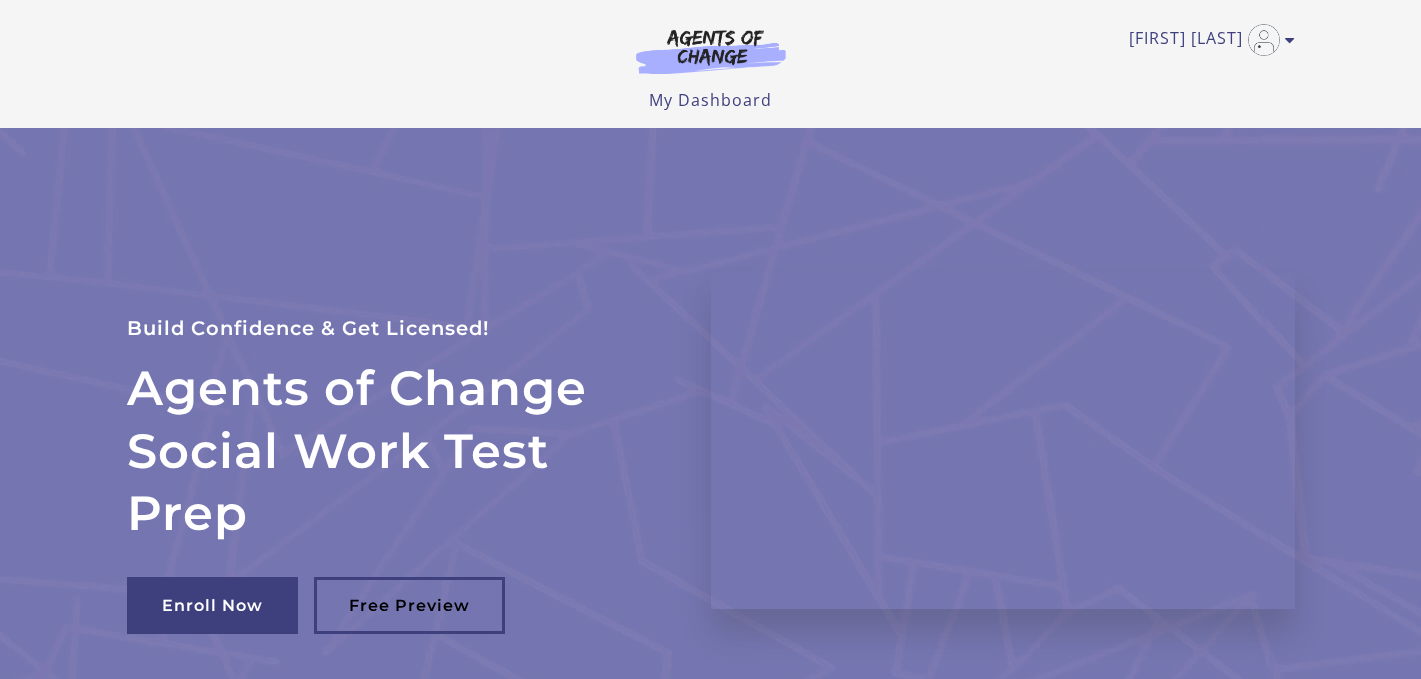 scroll, scrollTop: 0, scrollLeft: 0, axis: both 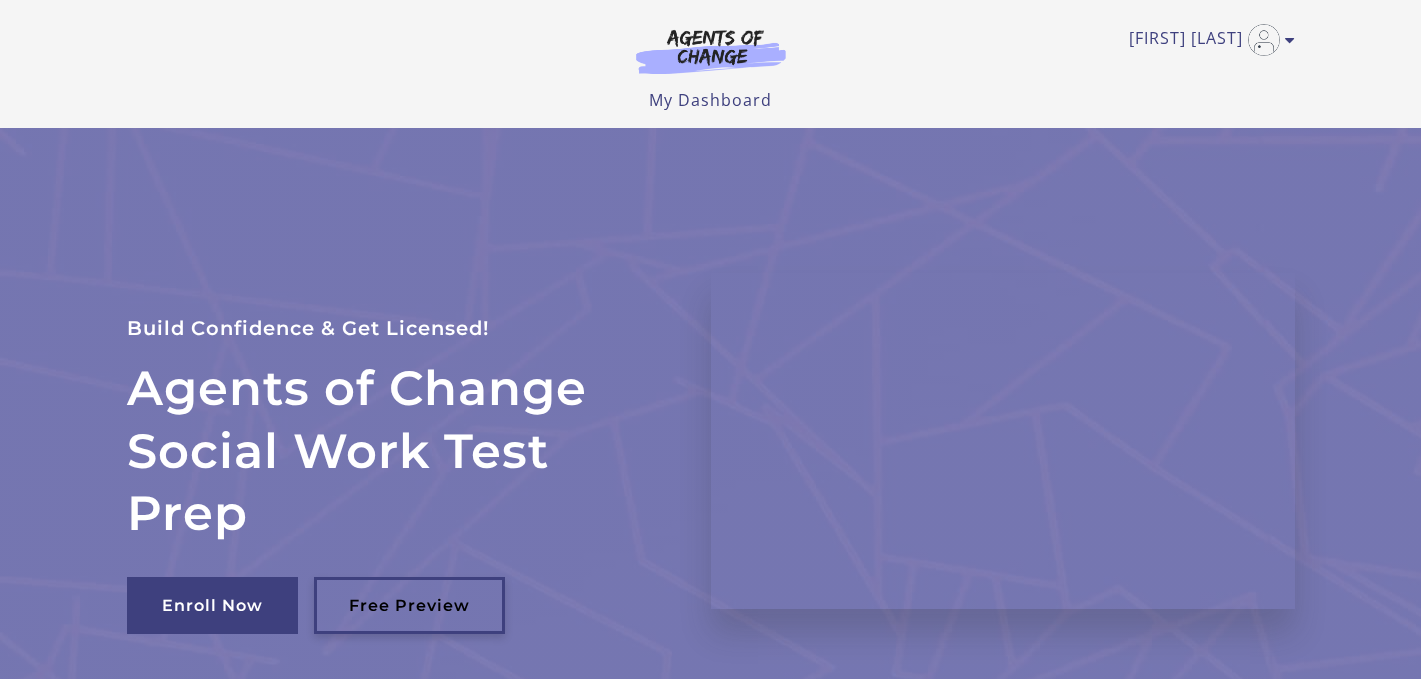 click on "Free Preview" at bounding box center [409, 605] 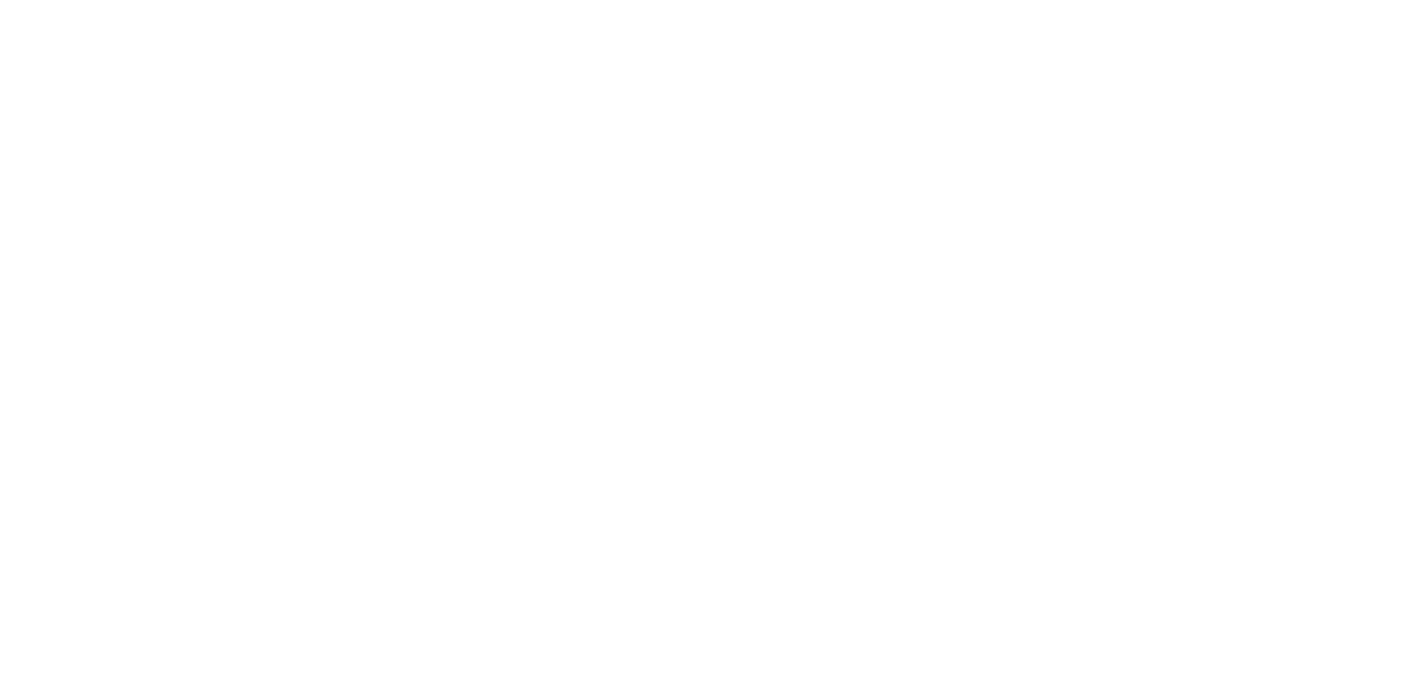 scroll, scrollTop: 0, scrollLeft: 0, axis: both 